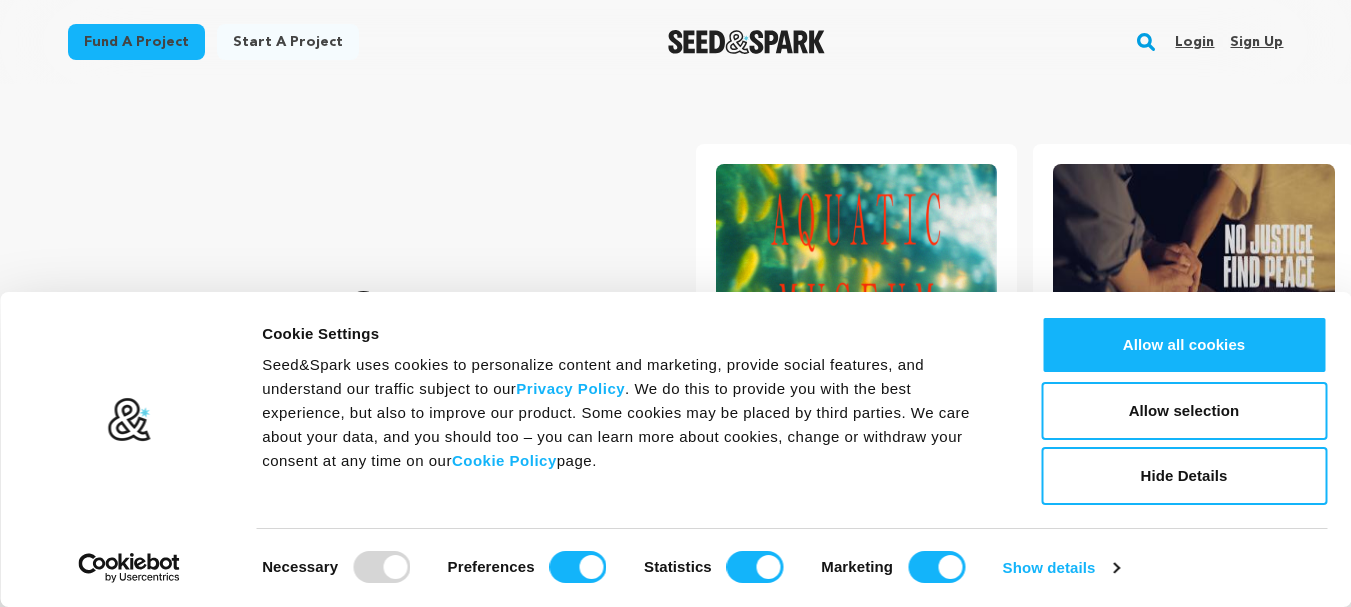 scroll, scrollTop: 0, scrollLeft: 0, axis: both 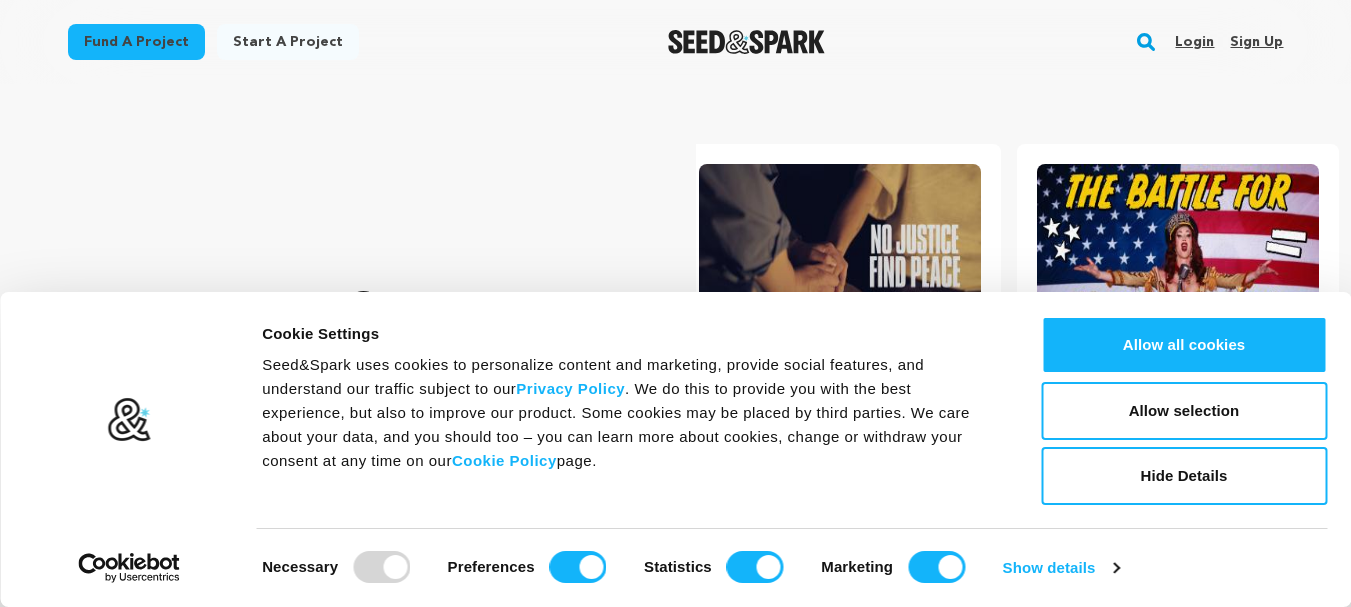 click on "Sign up" at bounding box center [1256, 42] 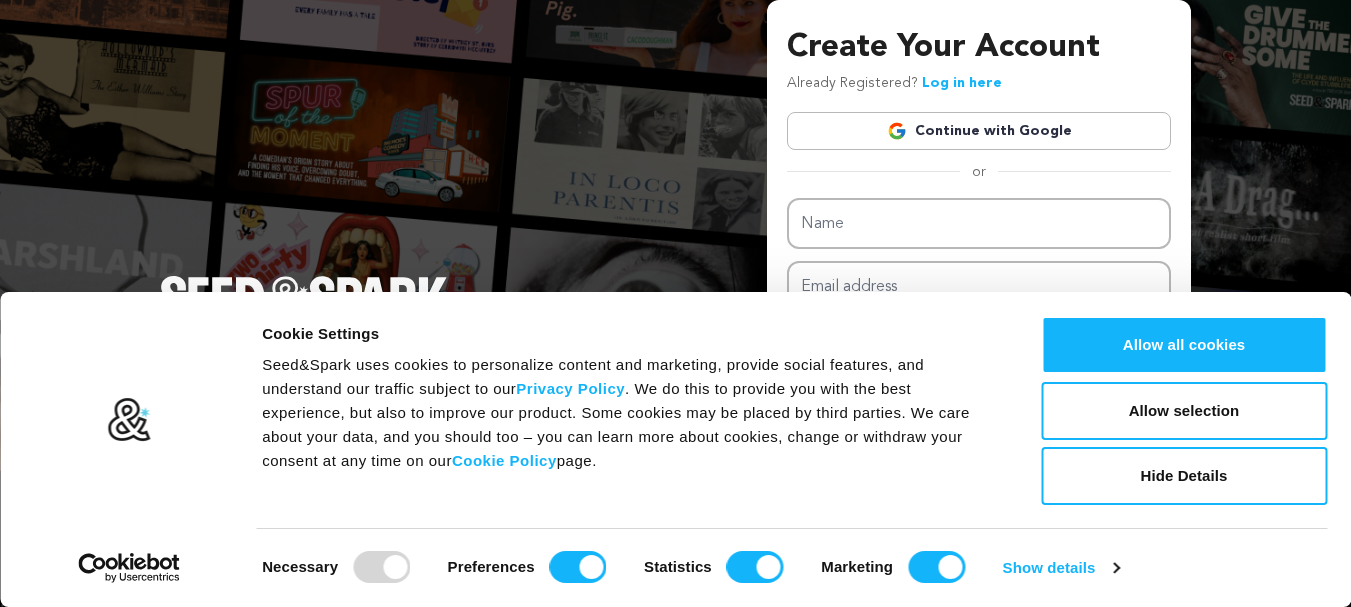 scroll, scrollTop: 0, scrollLeft: 0, axis: both 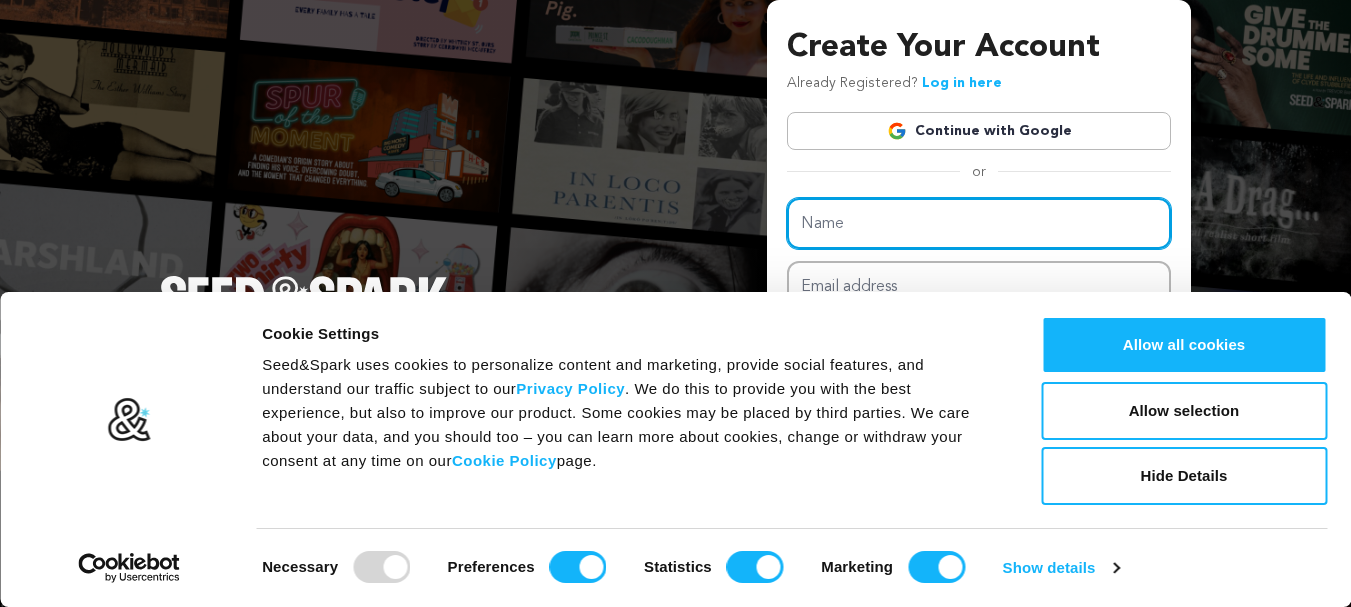 click on "Name" at bounding box center [979, 223] 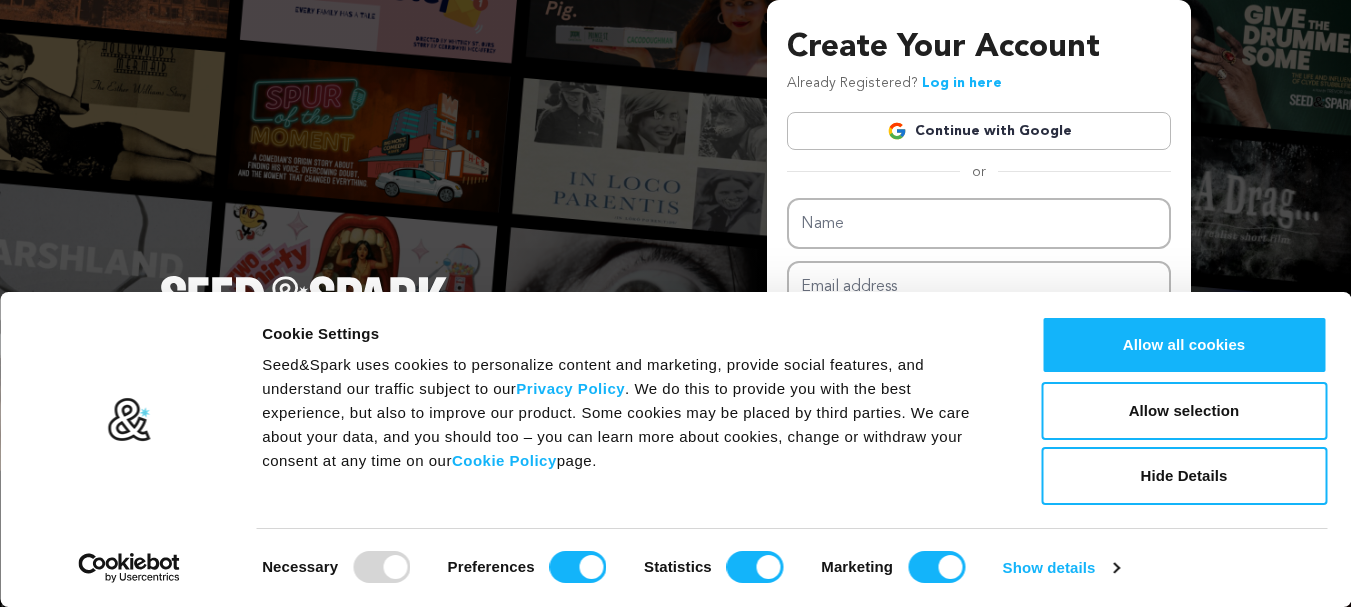 click on "Create Your Account
Already Registered?
Log in here
Continue with Google
or
eyJpdiI6IitDMk5pNVpHb2RkRVhOZWlZY3BacUE9PSIsInZhbHVlIjoicVpVZmdyS1R4eWRUazdPb0RHWUhqUT09IiwibWFjIjoiYzc5MDNmNGNhNjYyZjk3YjE1ZTA2Mjc4MThlYzZkMWY5YjI5ODQyODQ5YjcxYTlkMTYzZmJmYmI4OGFiY2YzMCIsInRhZyI6IiJ9" at bounding box center [675, 318] 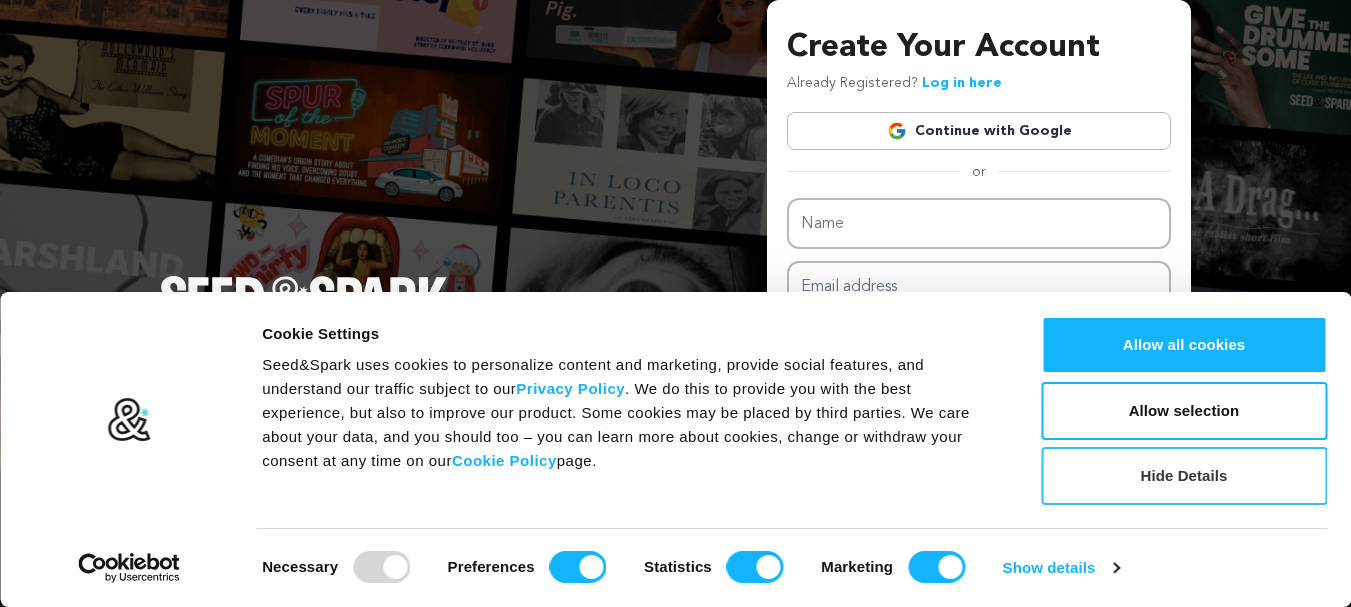 click on "Hide Details" at bounding box center [1184, 476] 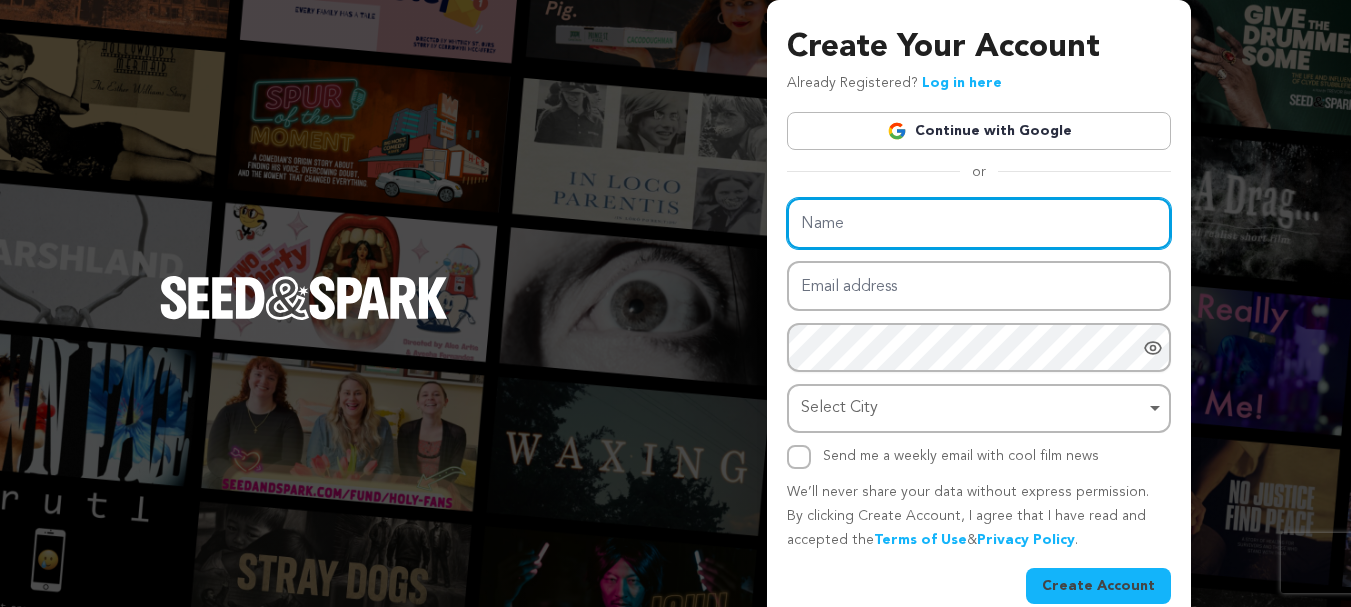 click on "Name" at bounding box center (979, 223) 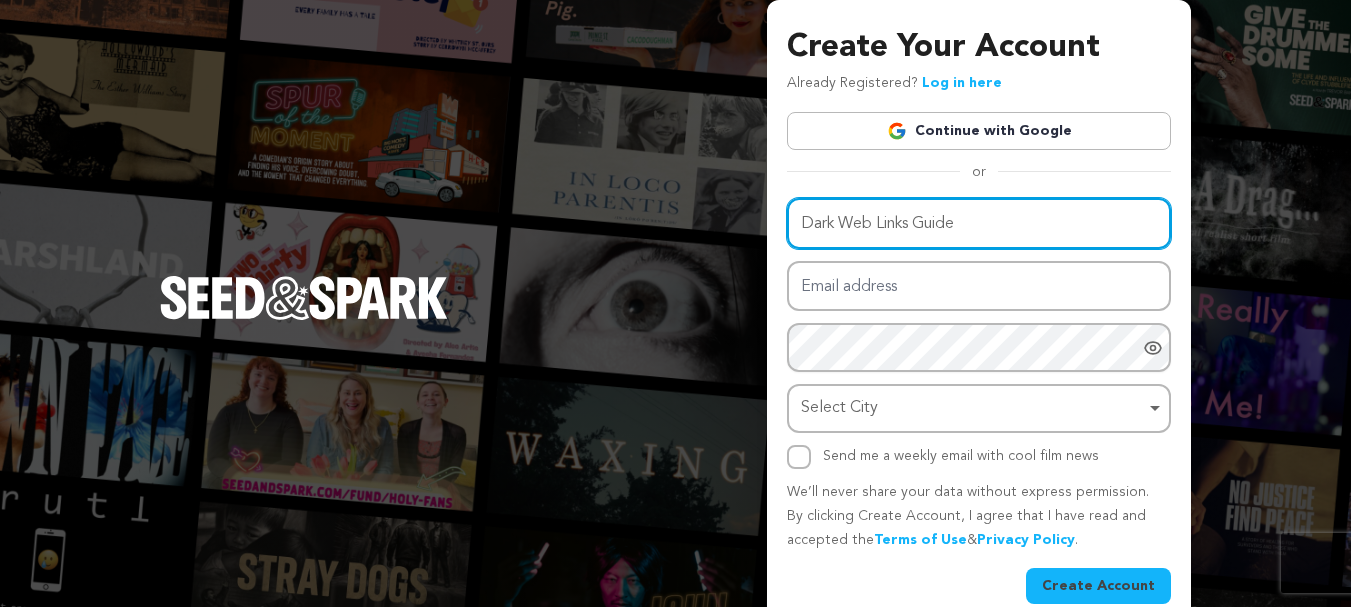 type on "Dark Web Links Guide" 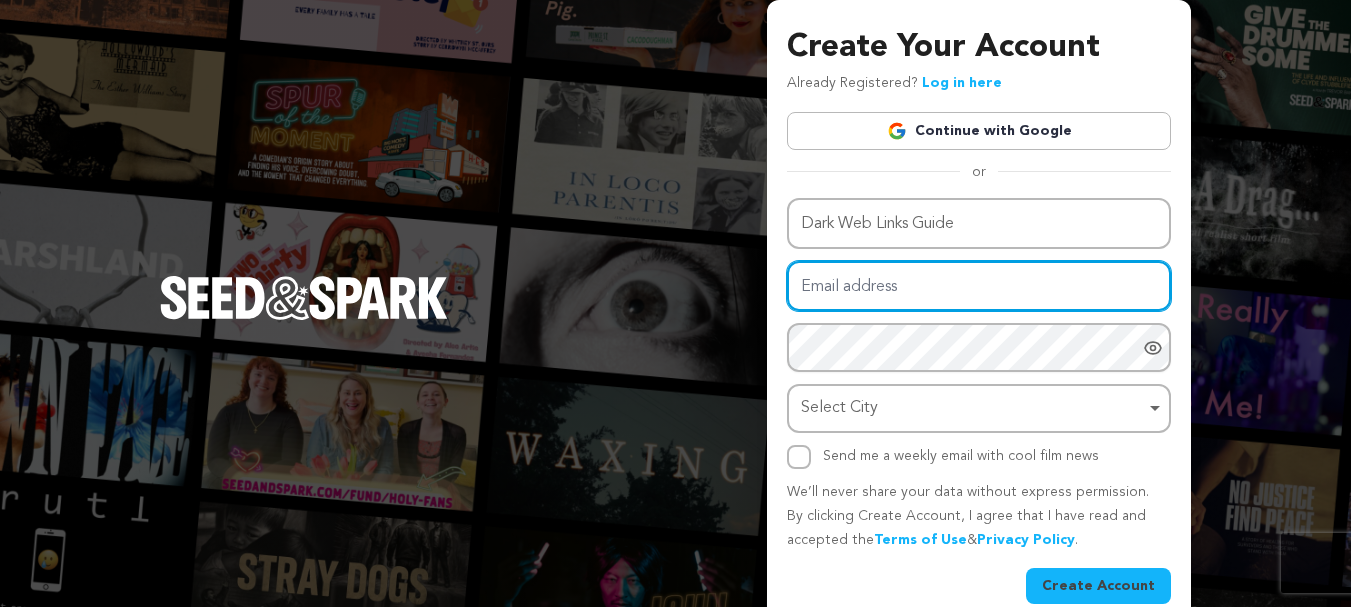 click on "Email address" at bounding box center [979, 286] 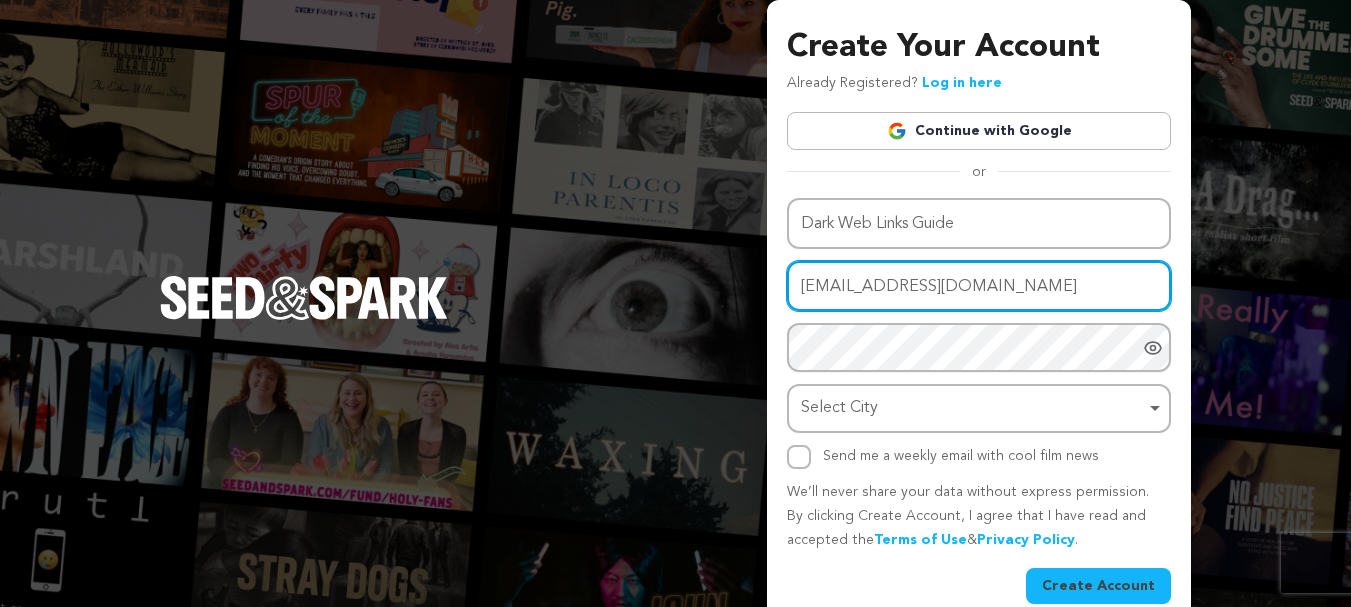 type on "sufolbiswas23hr@gmail.com" 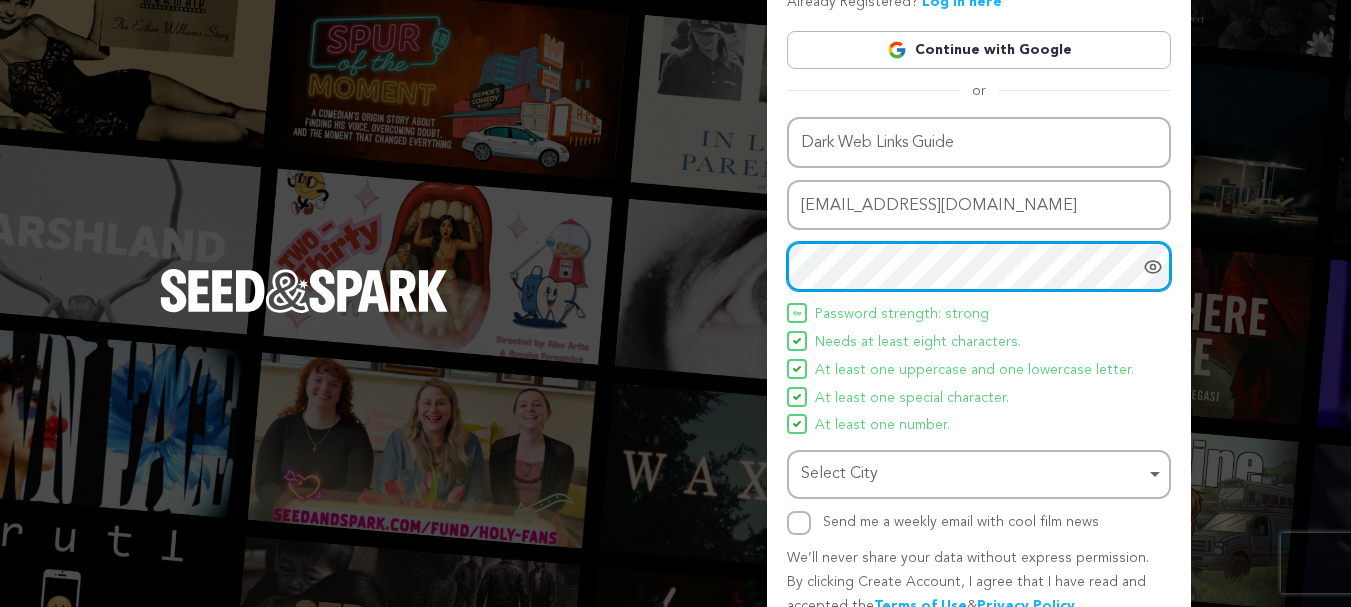 scroll, scrollTop: 176, scrollLeft: 0, axis: vertical 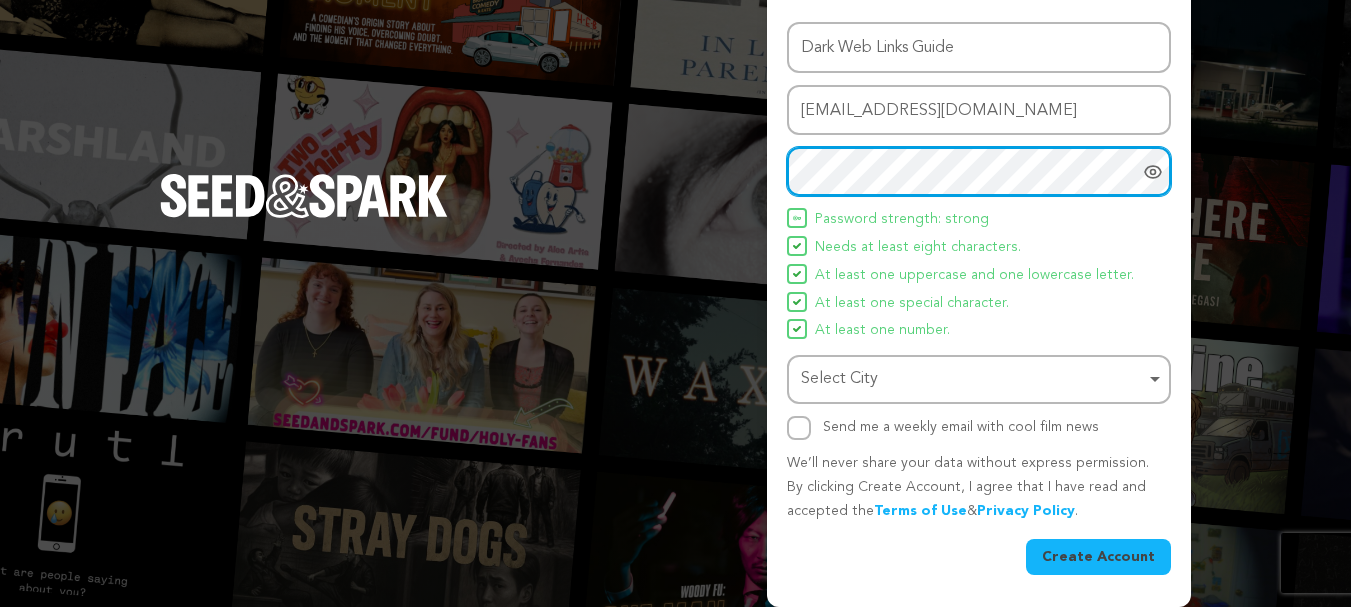 click on "Select City Remove item" at bounding box center (973, 379) 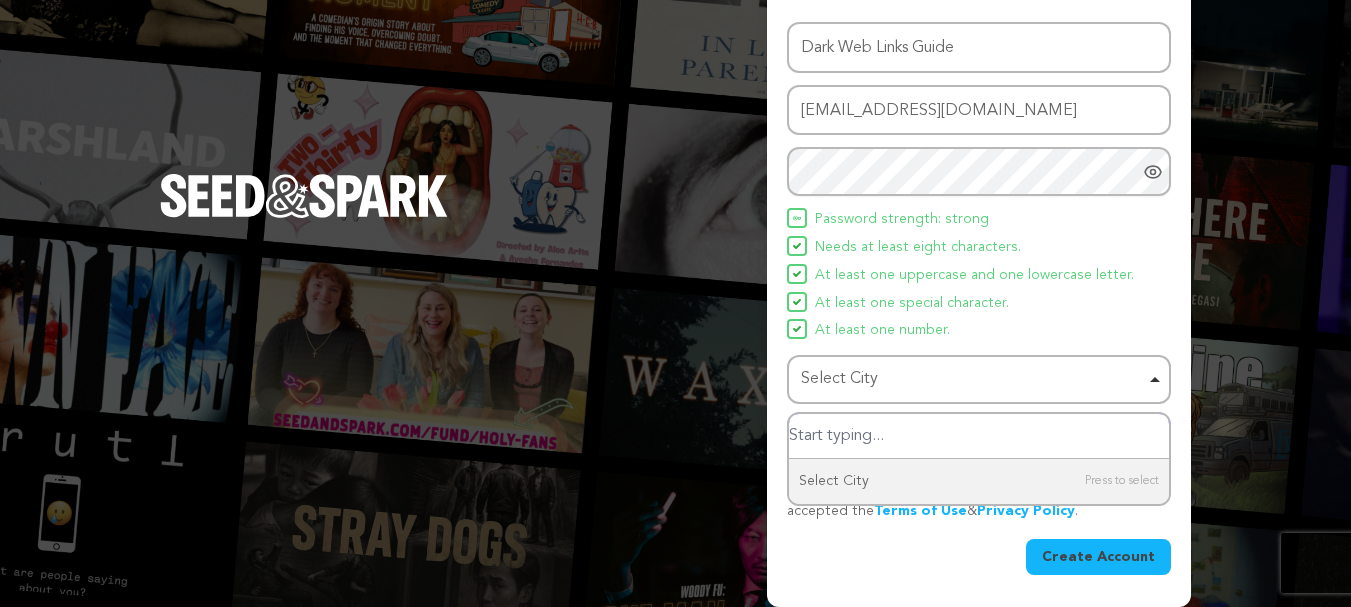 click at bounding box center [979, 436] 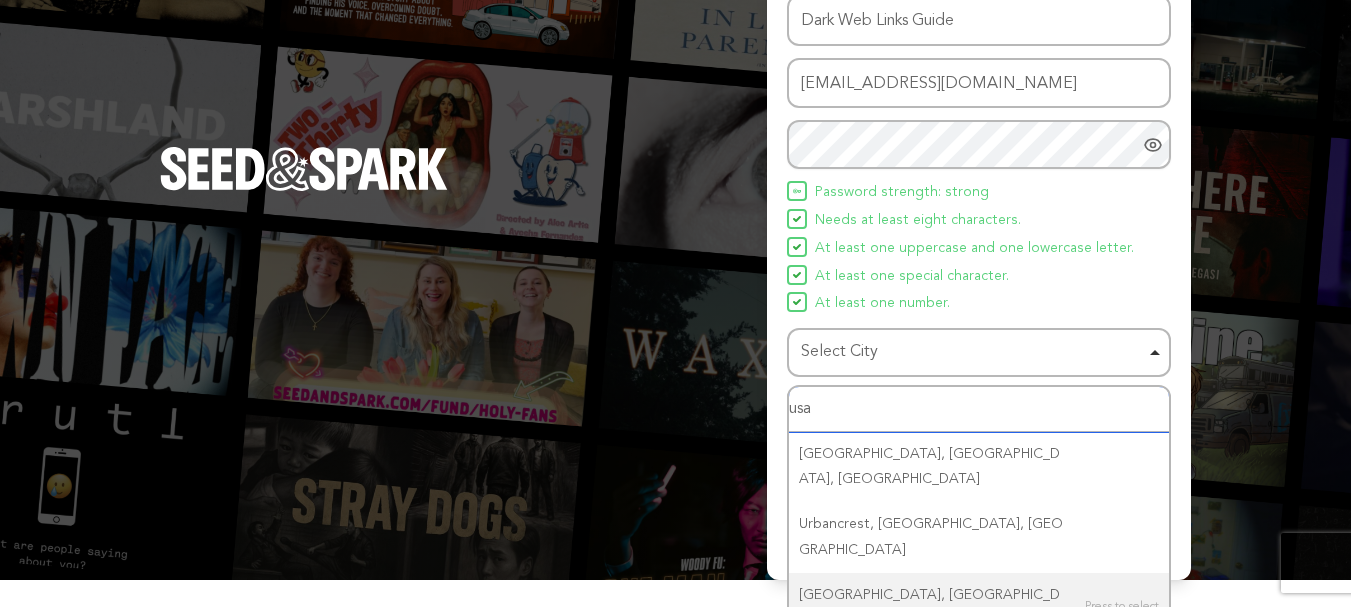 scroll, scrollTop: 211, scrollLeft: 0, axis: vertical 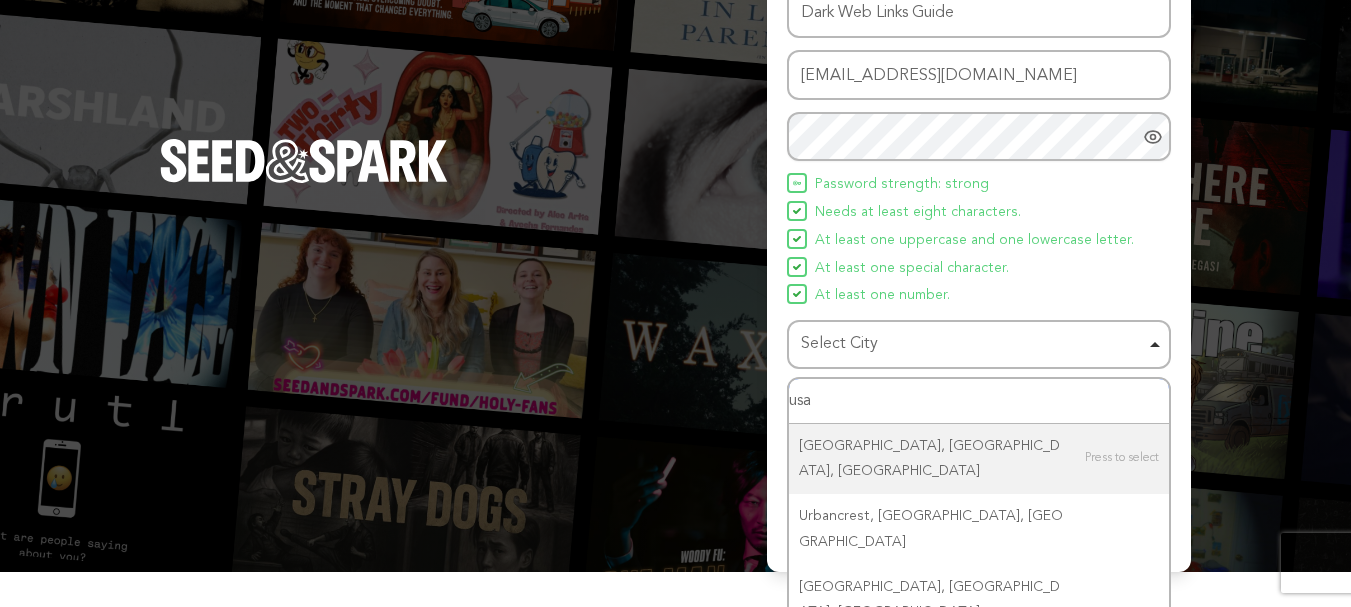 click on "usa" at bounding box center [979, 401] 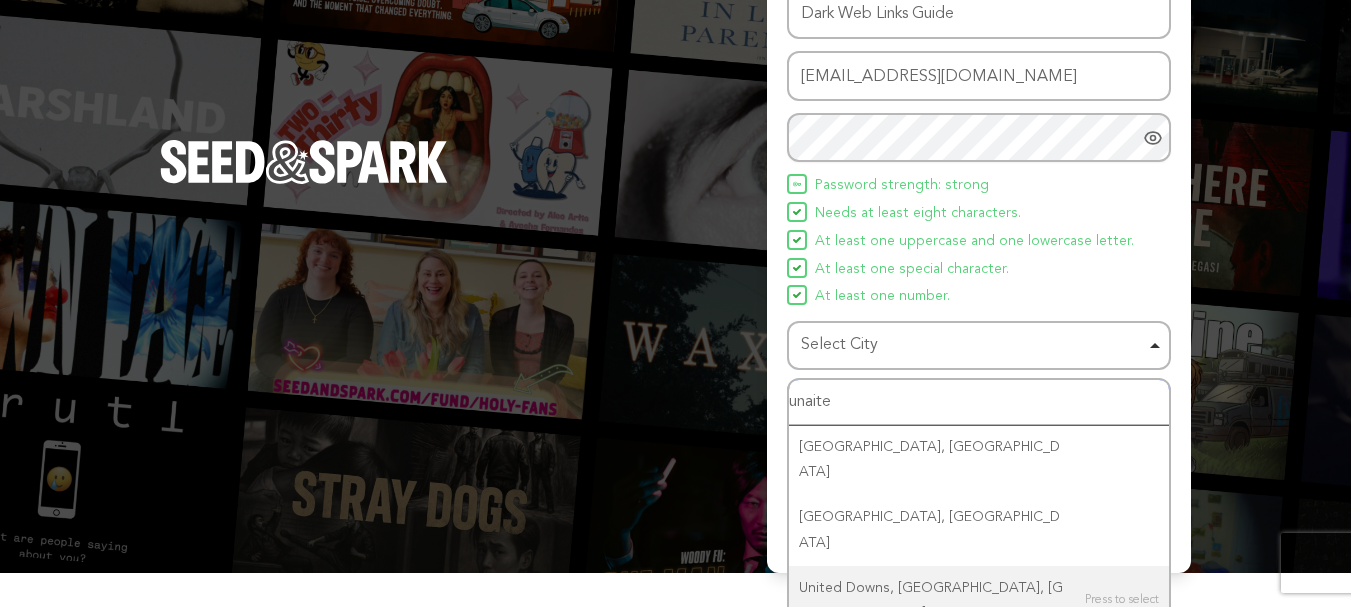 scroll, scrollTop: 211, scrollLeft: 0, axis: vertical 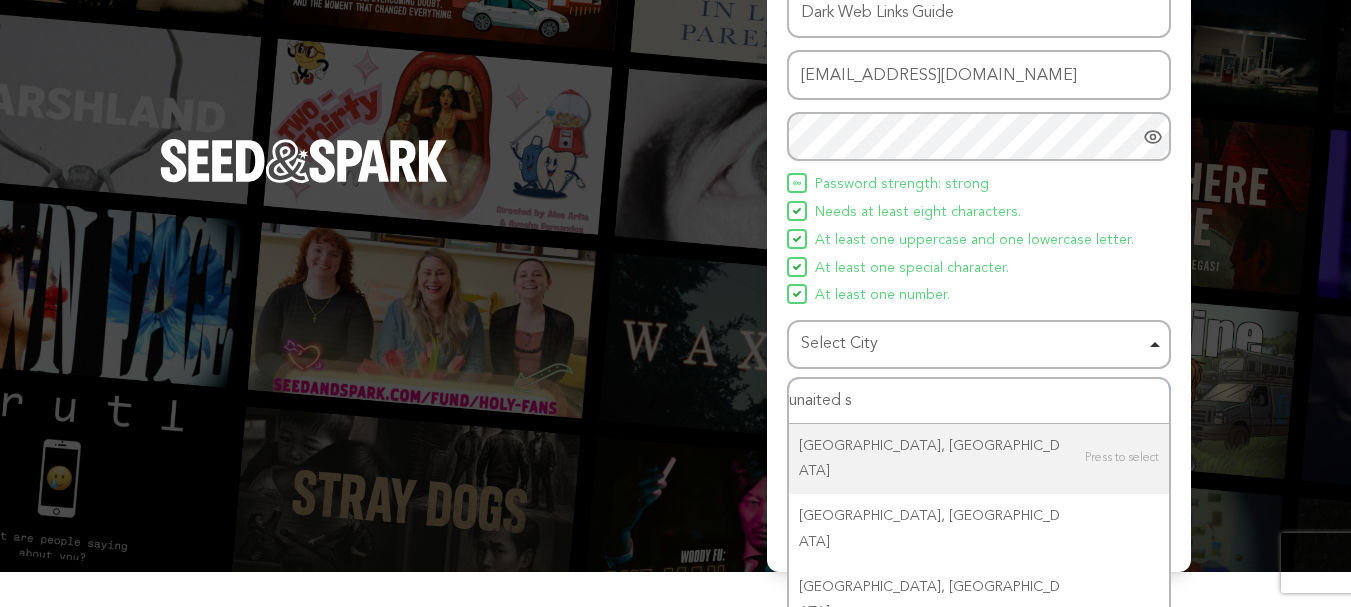 drag, startPoint x: 868, startPoint y: 409, endPoint x: 659, endPoint y: 404, distance: 209.0598 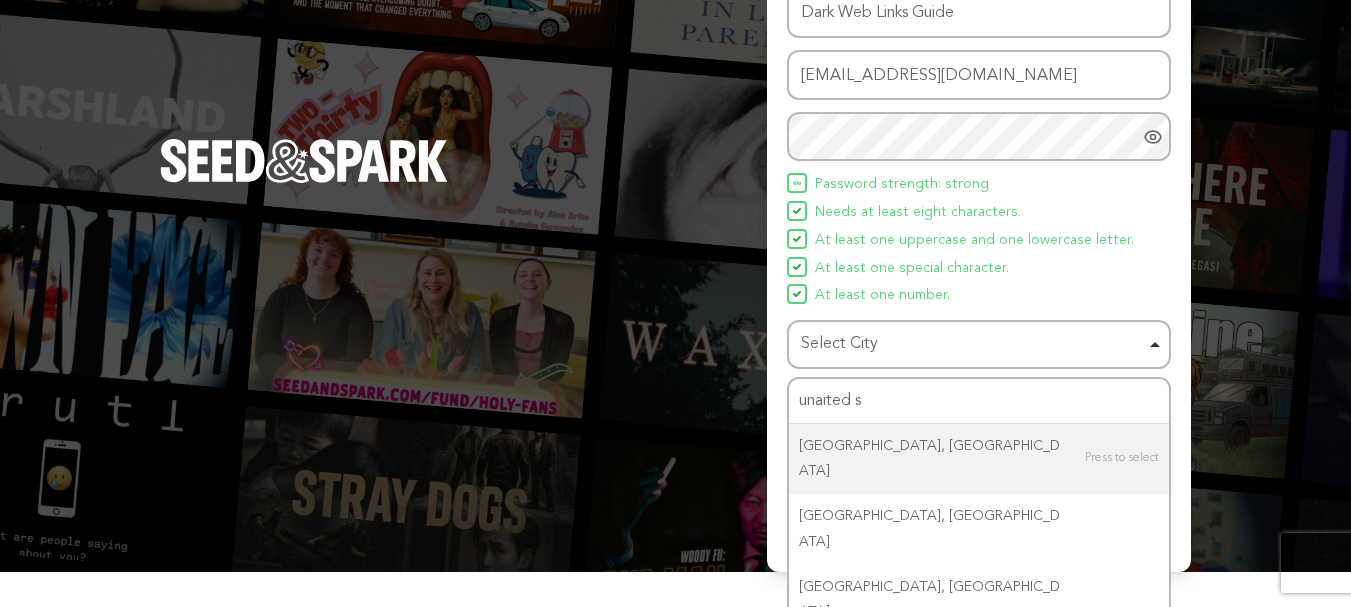 scroll, scrollTop: 176, scrollLeft: 0, axis: vertical 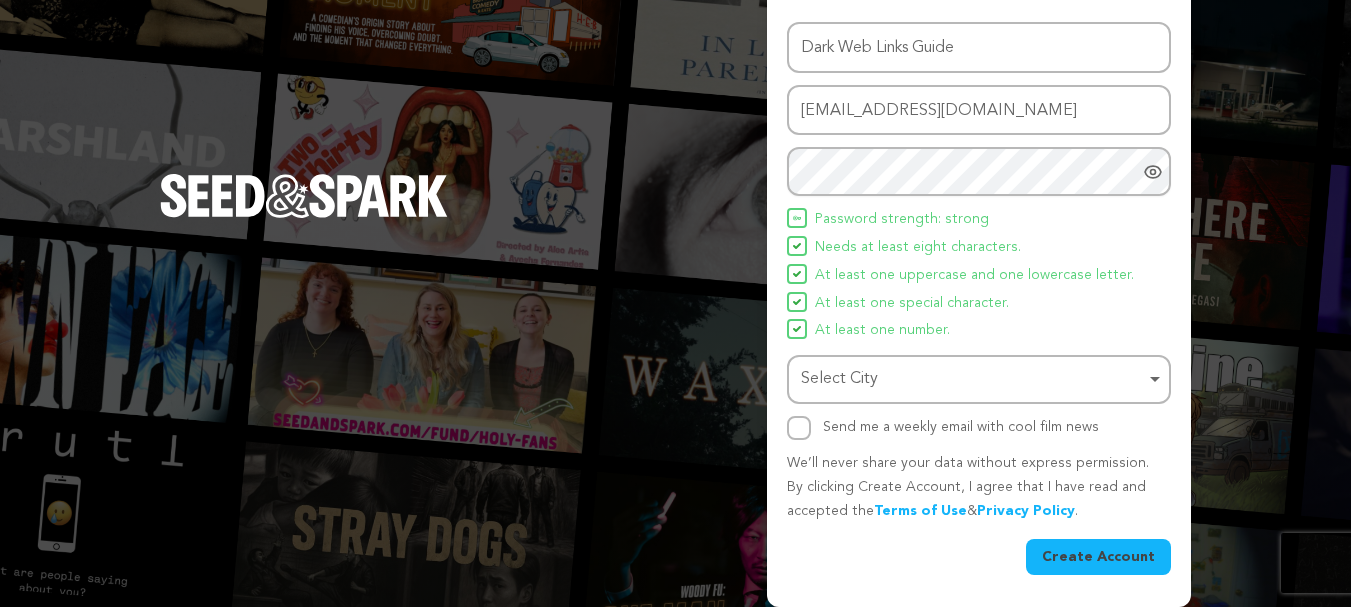 click on "Select City Remove item" at bounding box center (973, 379) 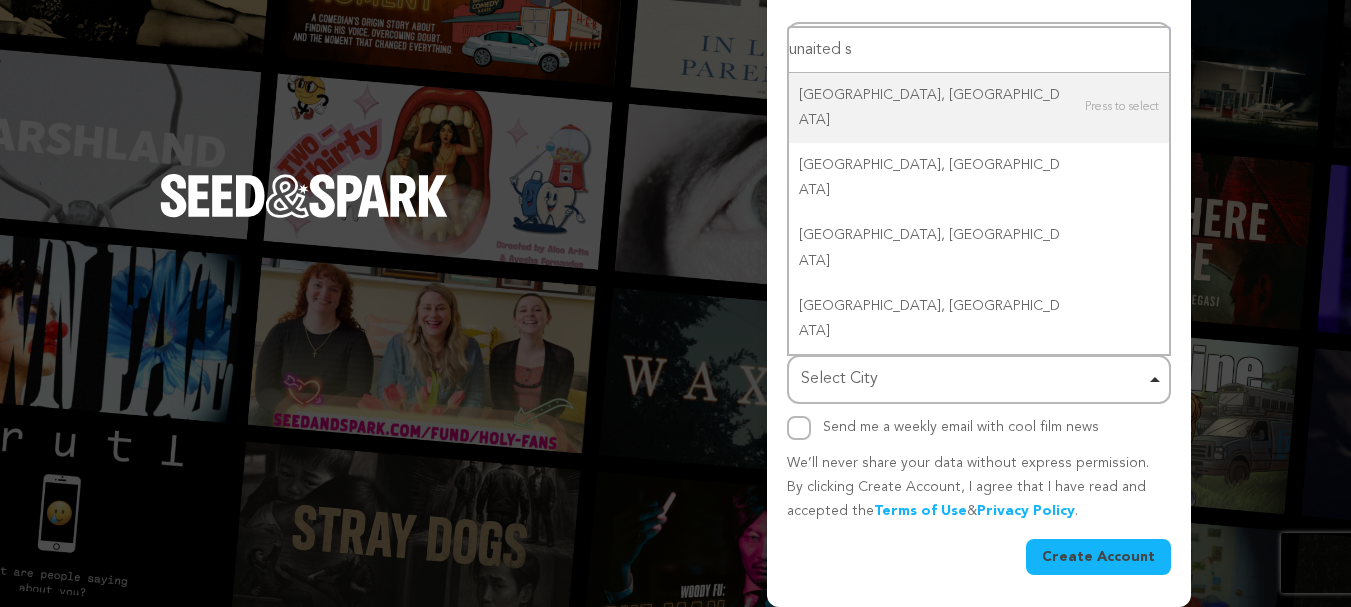 paste on "ited state" 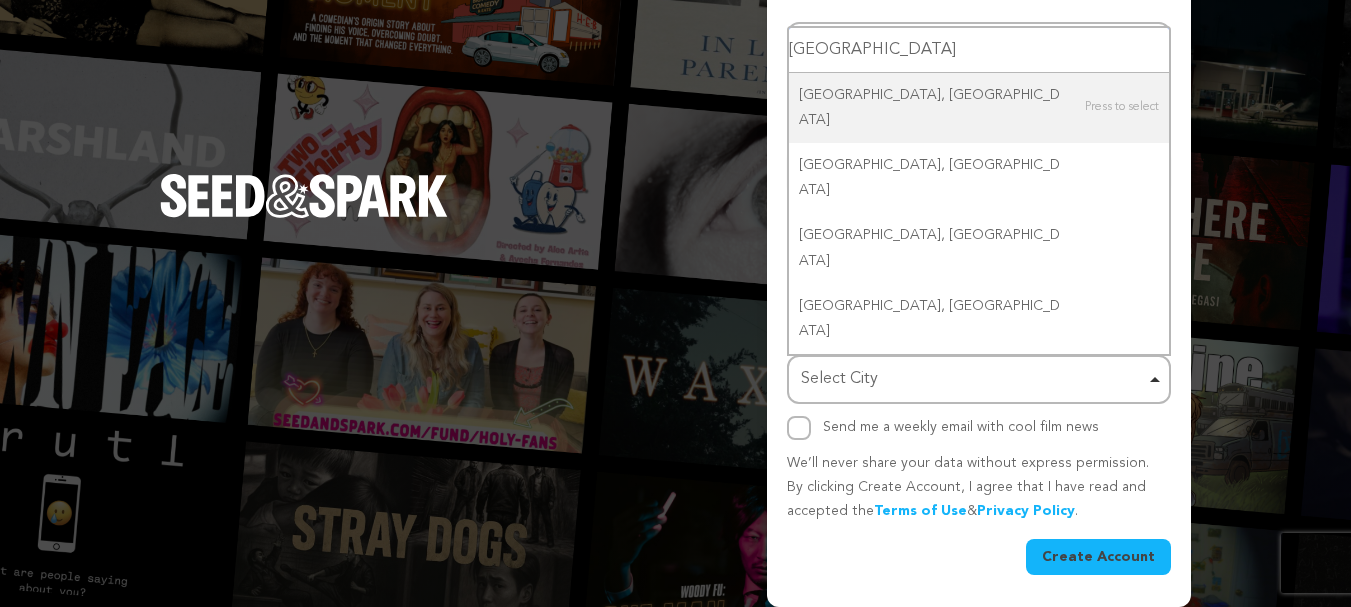 click on "Select City Remove item" at bounding box center [973, 379] 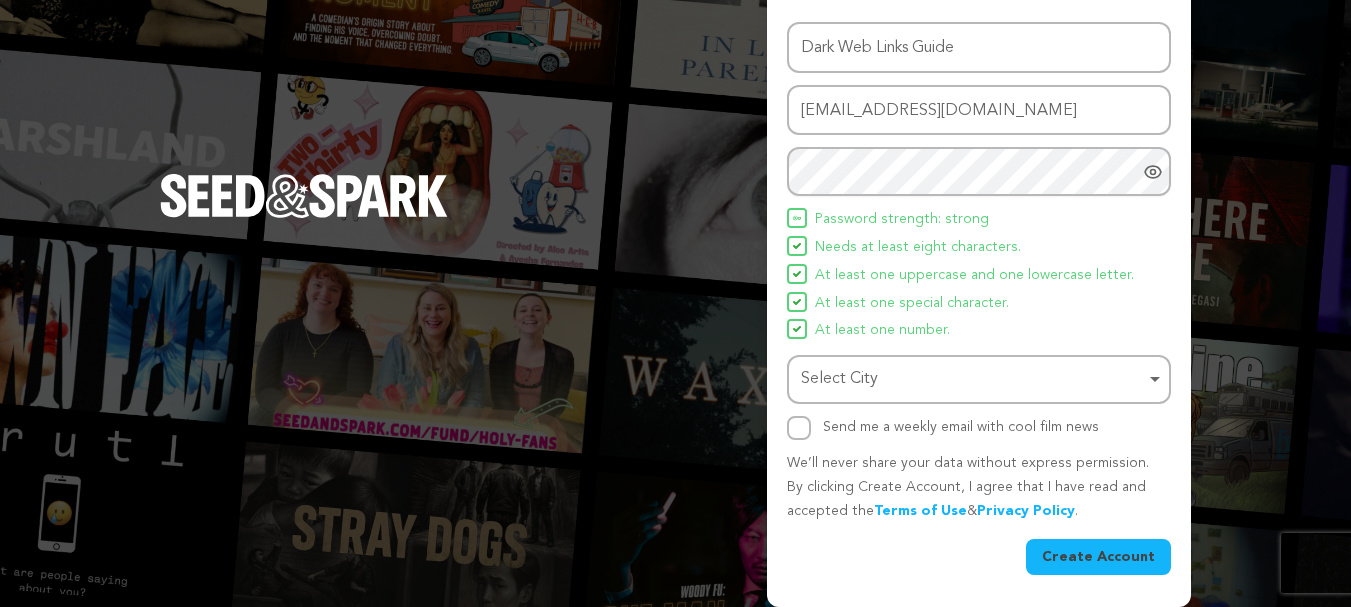 click on "Select City Remove item" at bounding box center (973, 379) 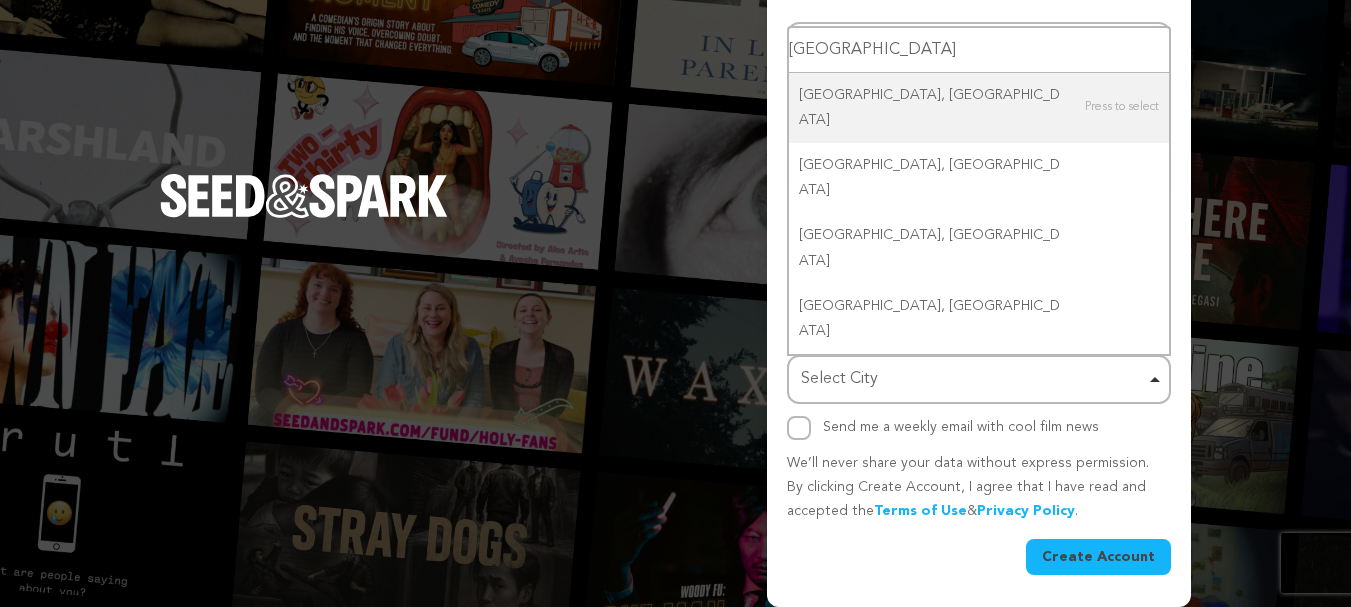 paste on "united states" 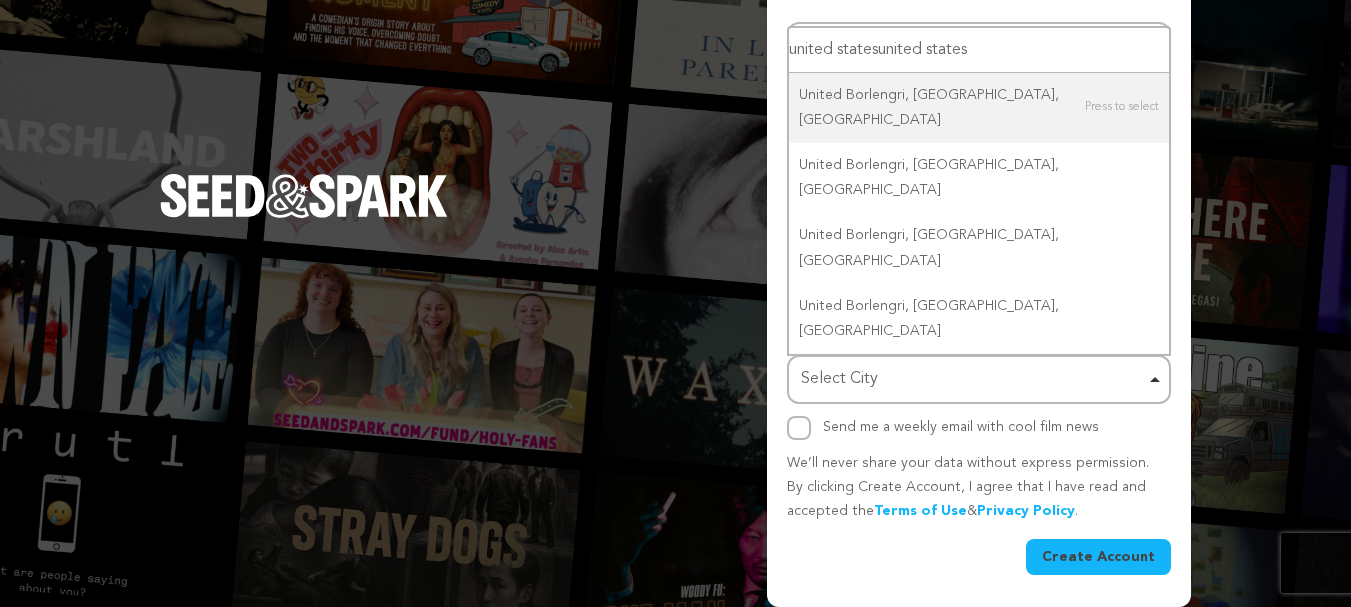 drag, startPoint x: 995, startPoint y: 145, endPoint x: 605, endPoint y: 171, distance: 390.8657 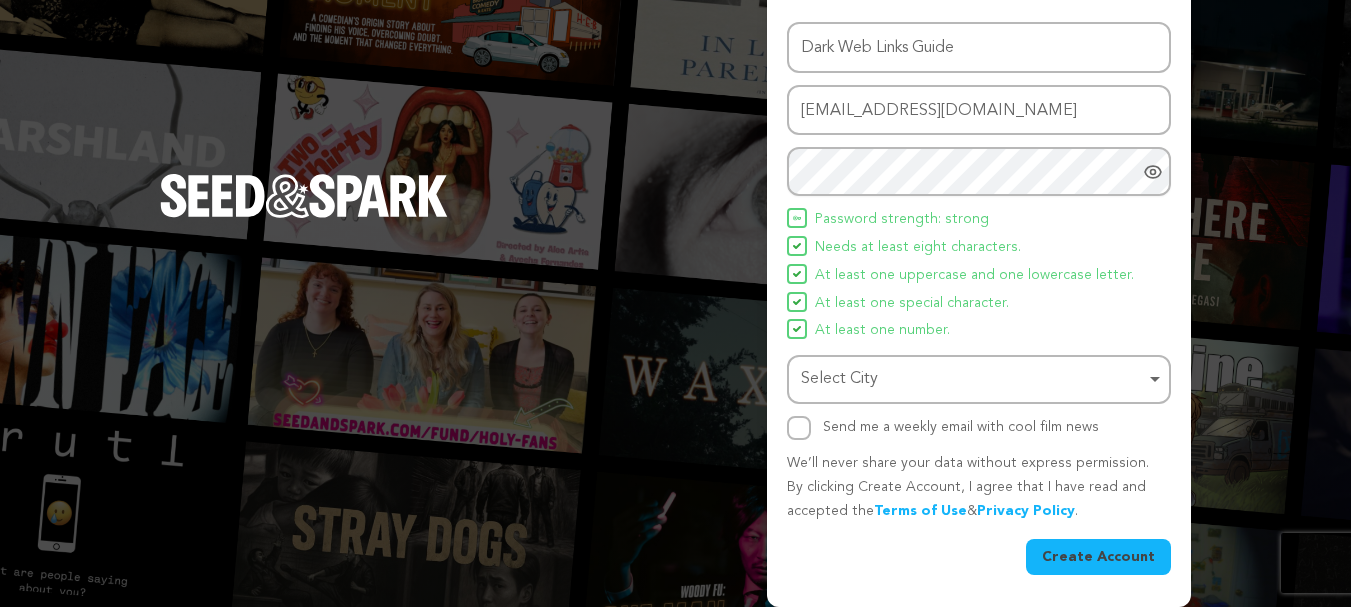 click on "Select City Remove item" at bounding box center (973, 379) 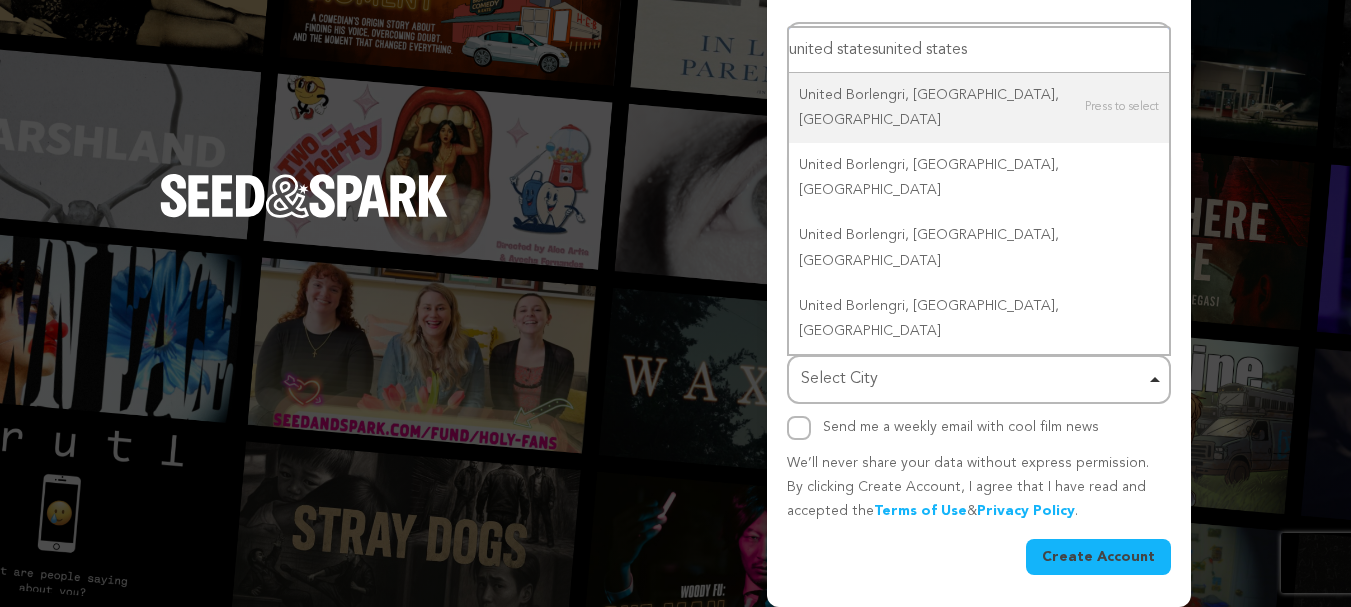 click on "united statesunited states" at bounding box center [979, 50] 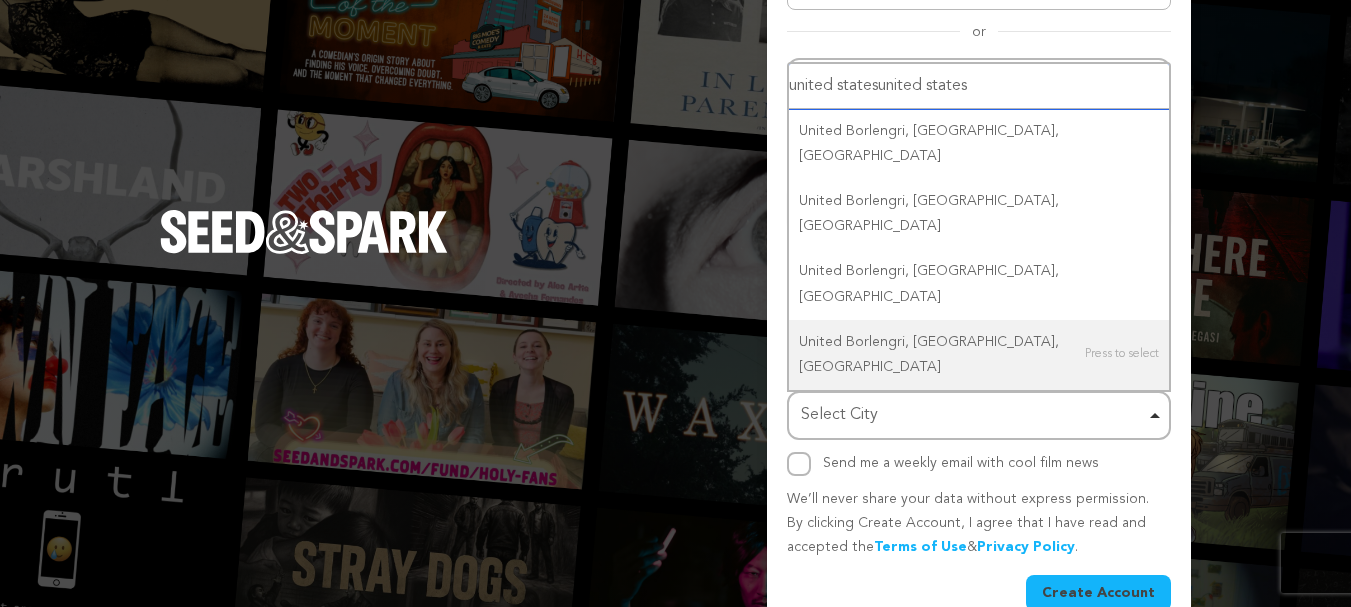 scroll, scrollTop: 176, scrollLeft: 0, axis: vertical 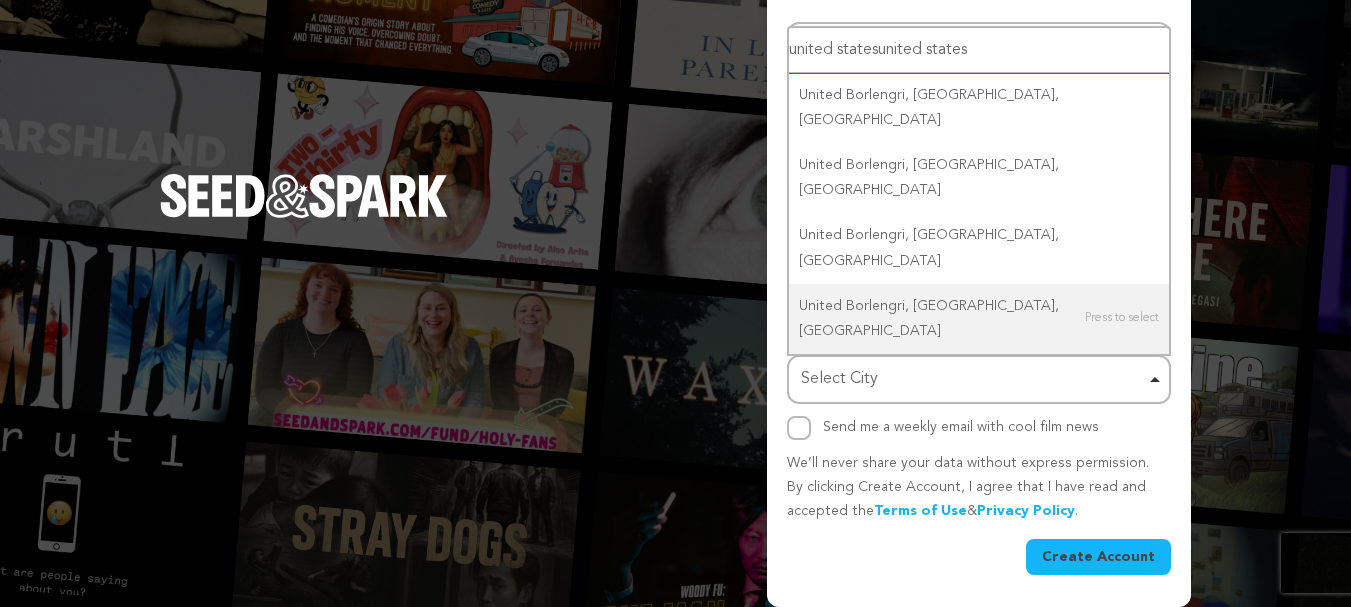 click on "Select City Remove item" at bounding box center [973, 379] 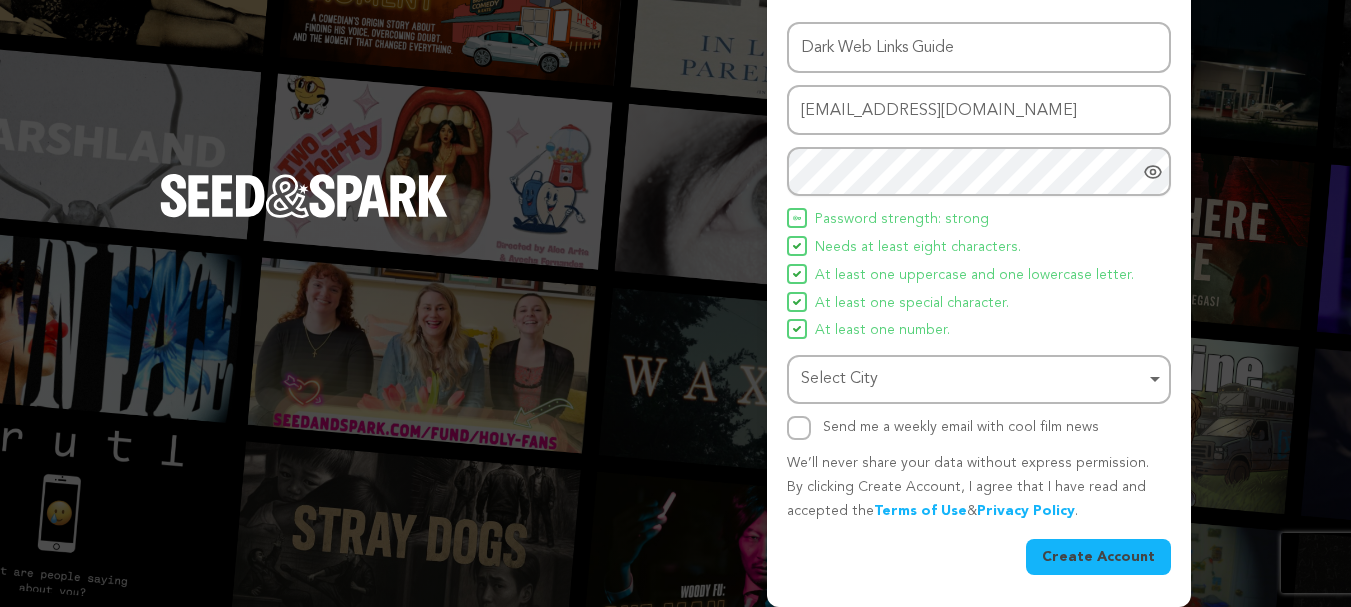 click on "Select City Remove item" at bounding box center [973, 379] 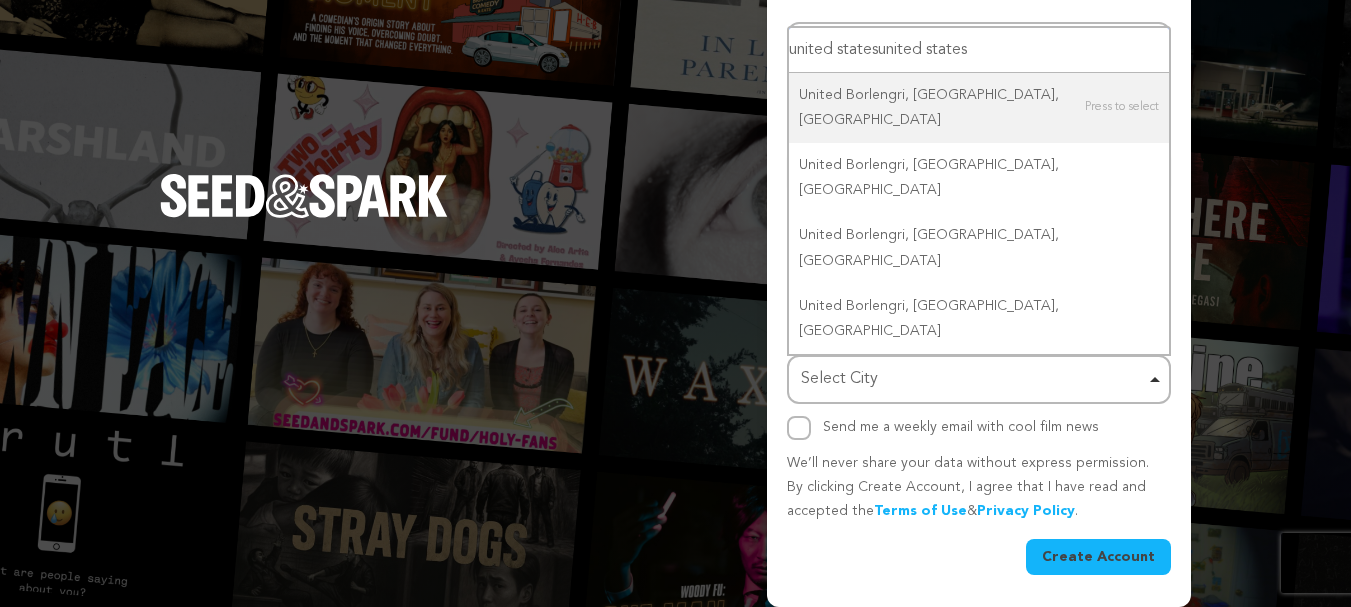 drag, startPoint x: 972, startPoint y: 158, endPoint x: 510, endPoint y: 162, distance: 462.0173 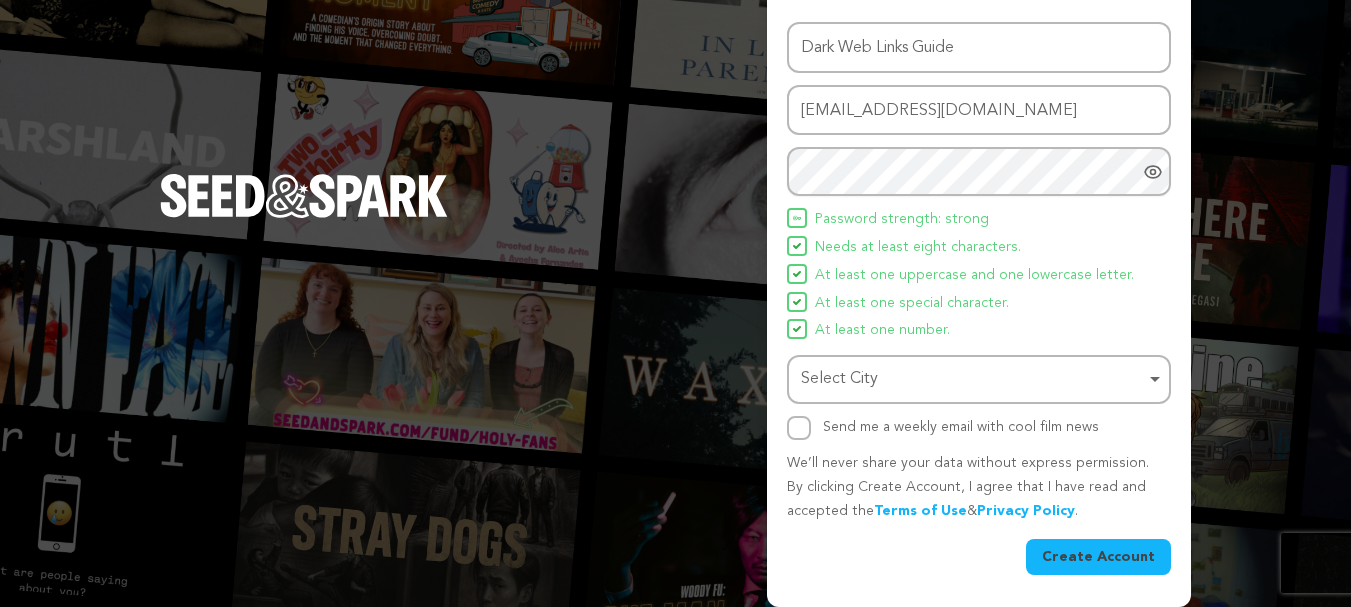 click on "Select City Remove item" at bounding box center (973, 379) 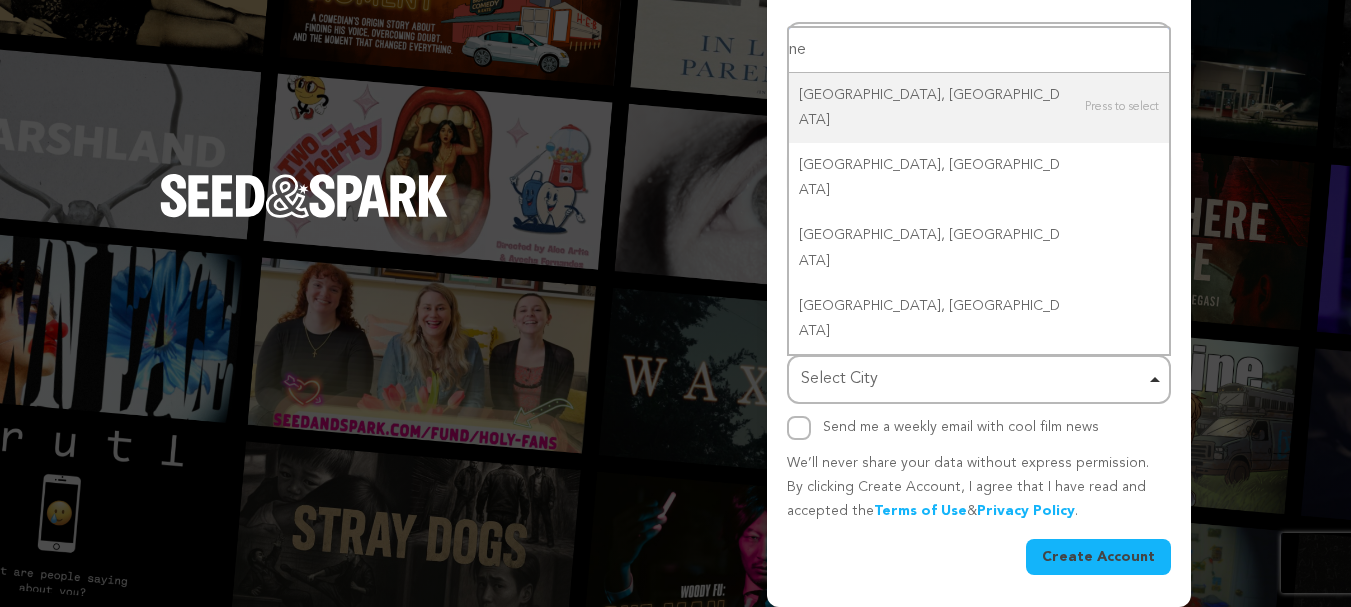 type on "new" 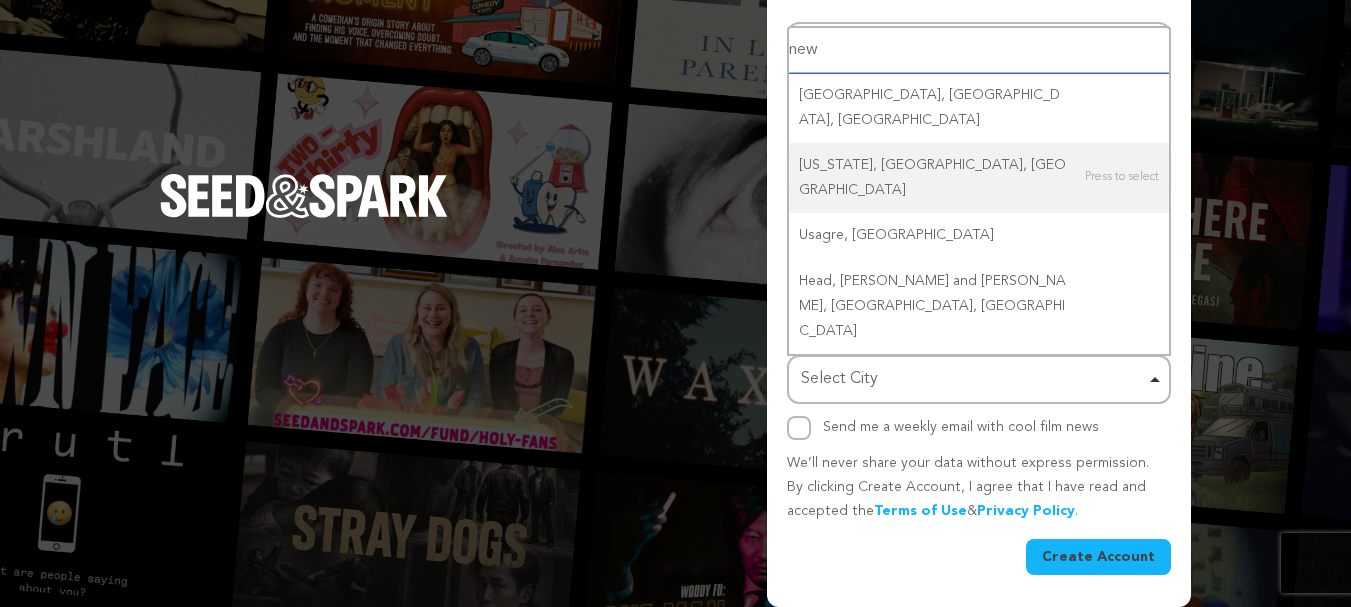 type 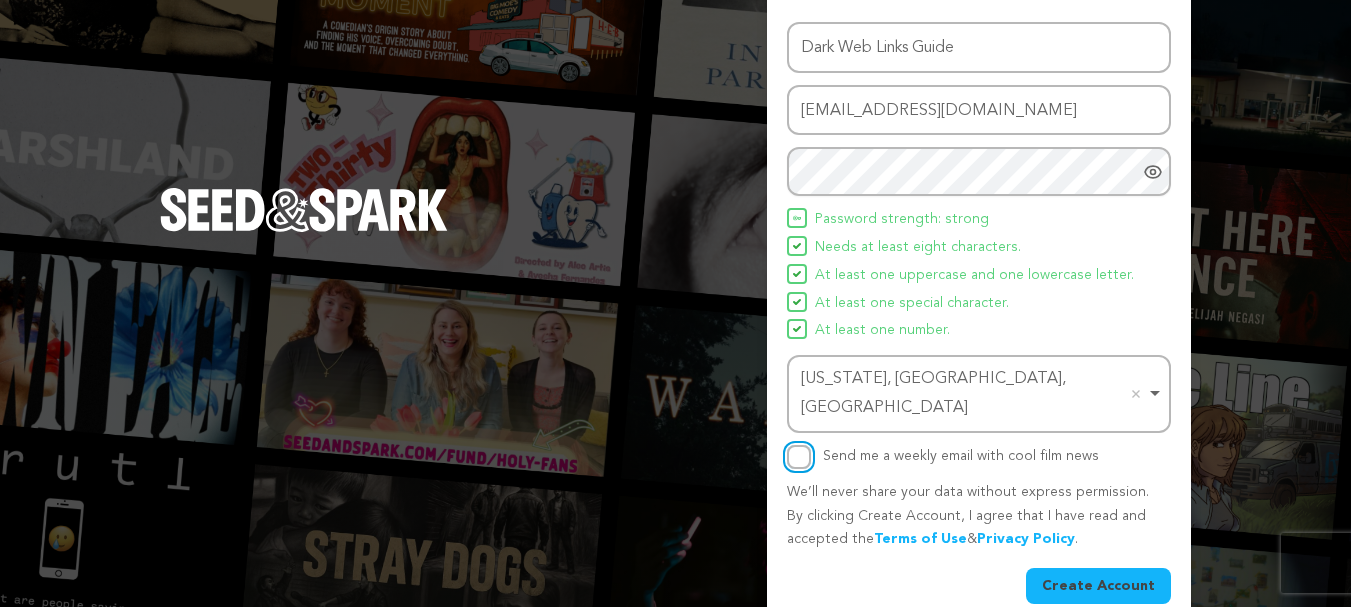click on "Send me a weekly email with cool film news" at bounding box center [799, 457] 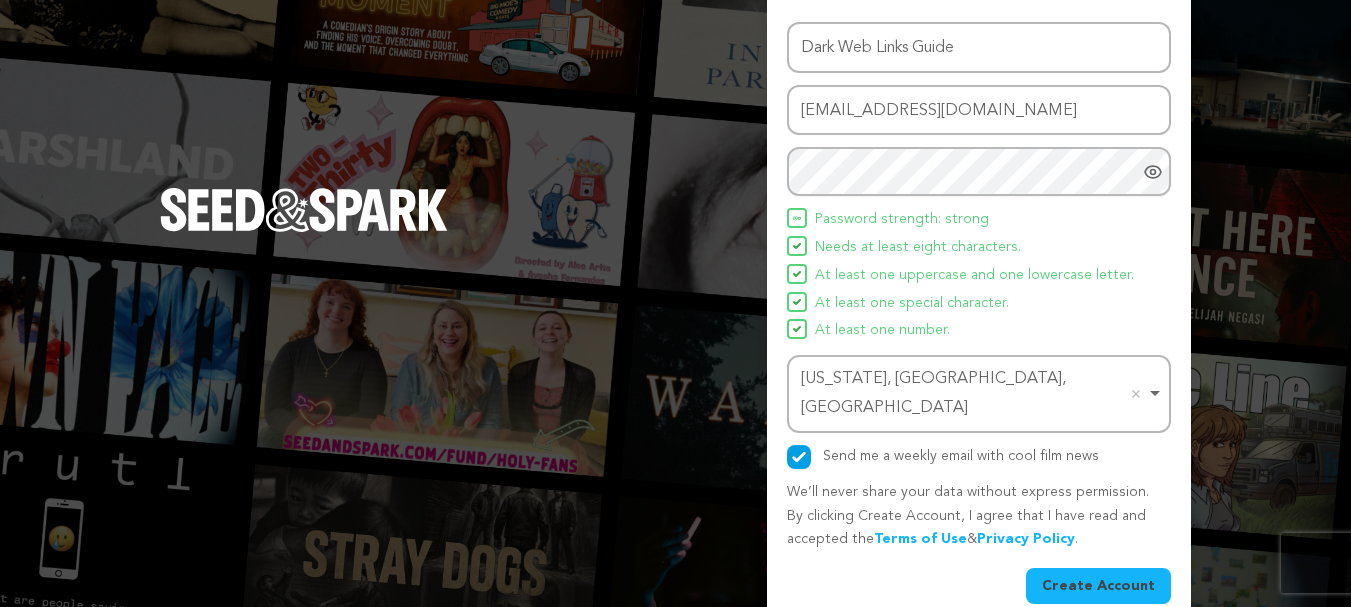 click on "Create Account" at bounding box center [1098, 586] 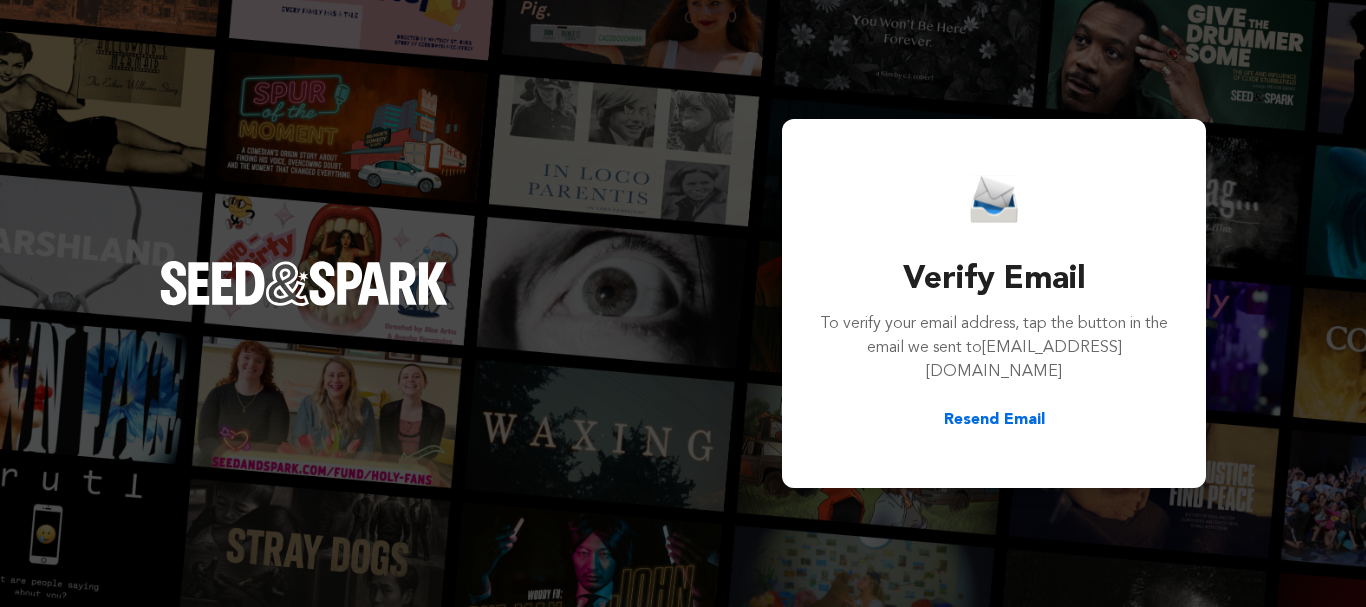 scroll, scrollTop: 0, scrollLeft: 0, axis: both 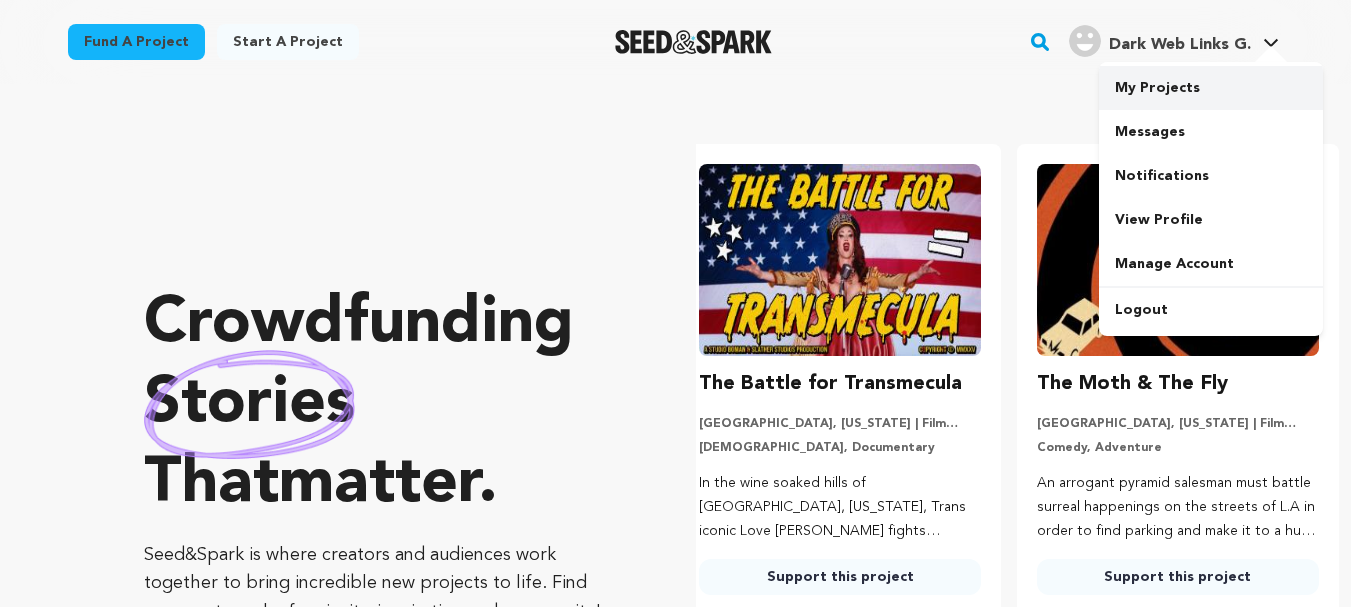 click on "My Projects" at bounding box center [1211, 88] 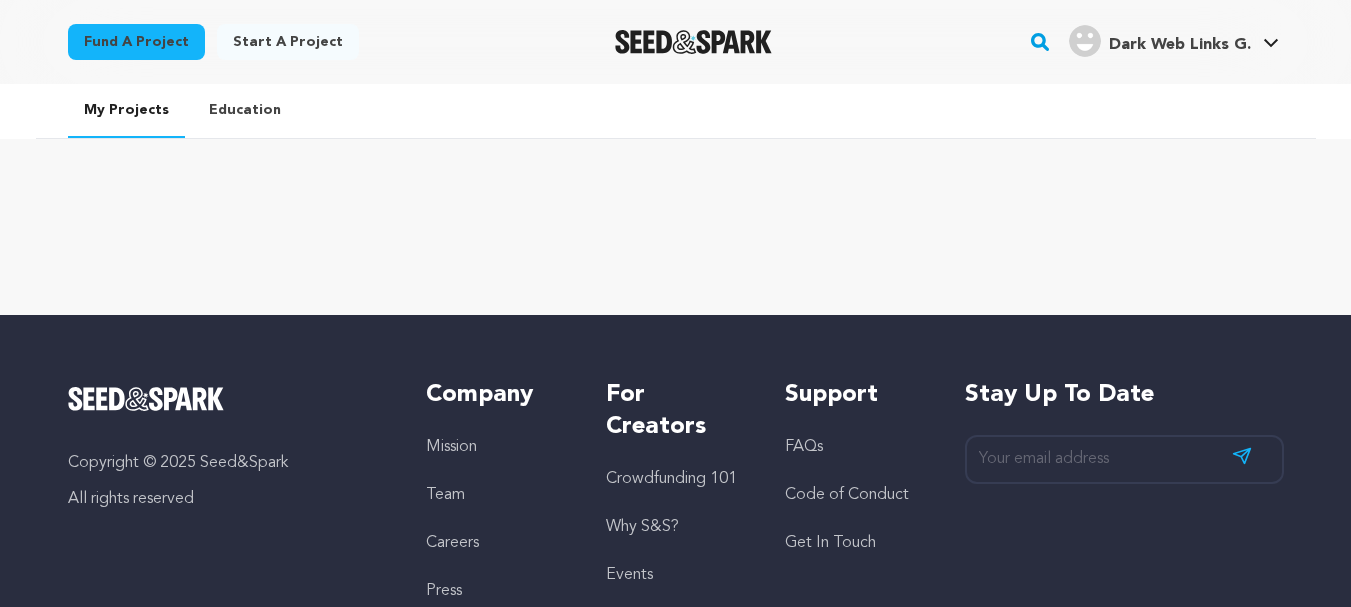 scroll, scrollTop: 0, scrollLeft: 0, axis: both 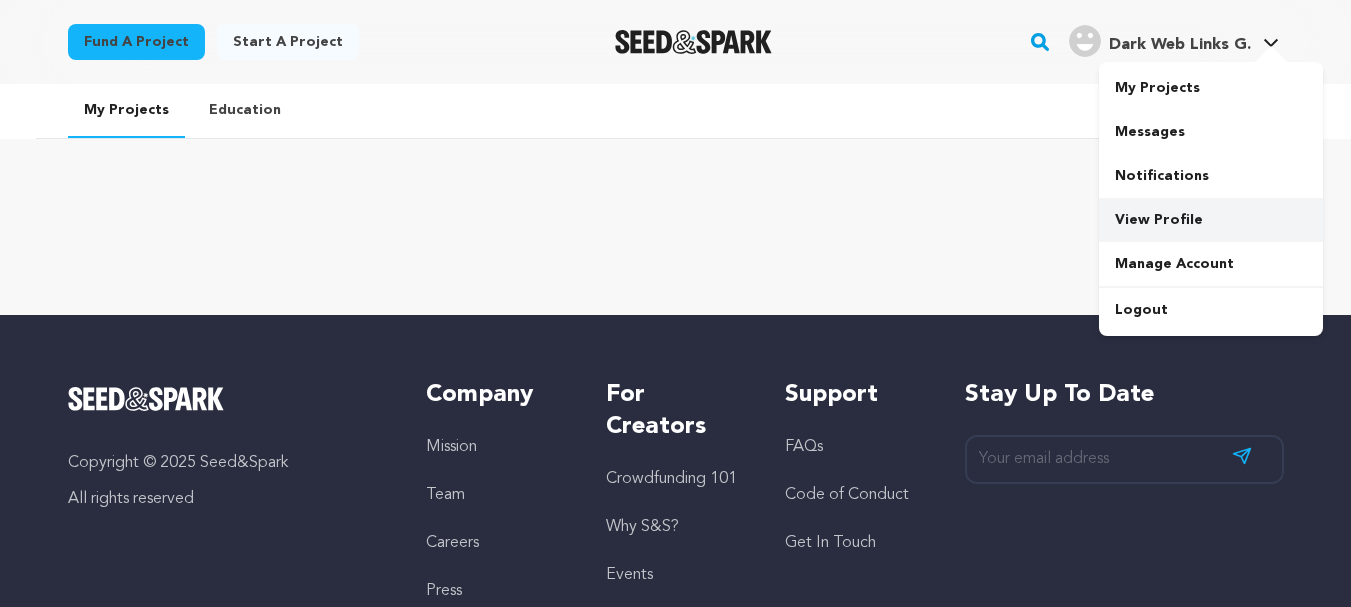 click on "View Profile" at bounding box center [1211, 220] 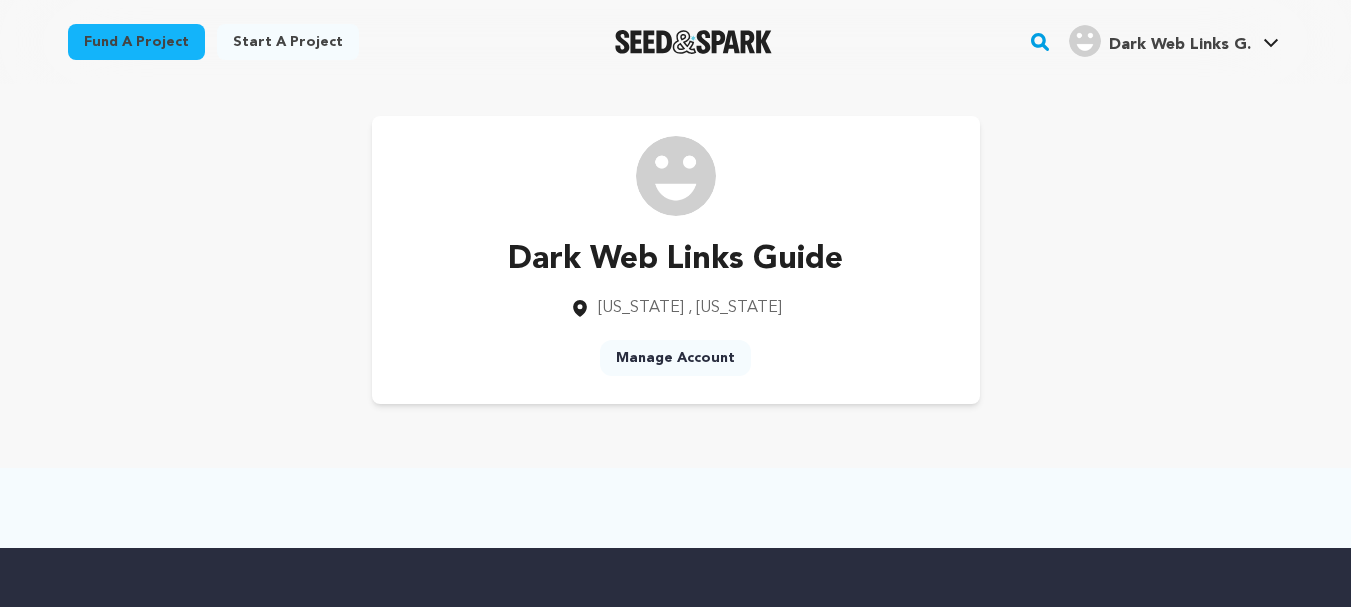 scroll, scrollTop: 0, scrollLeft: 0, axis: both 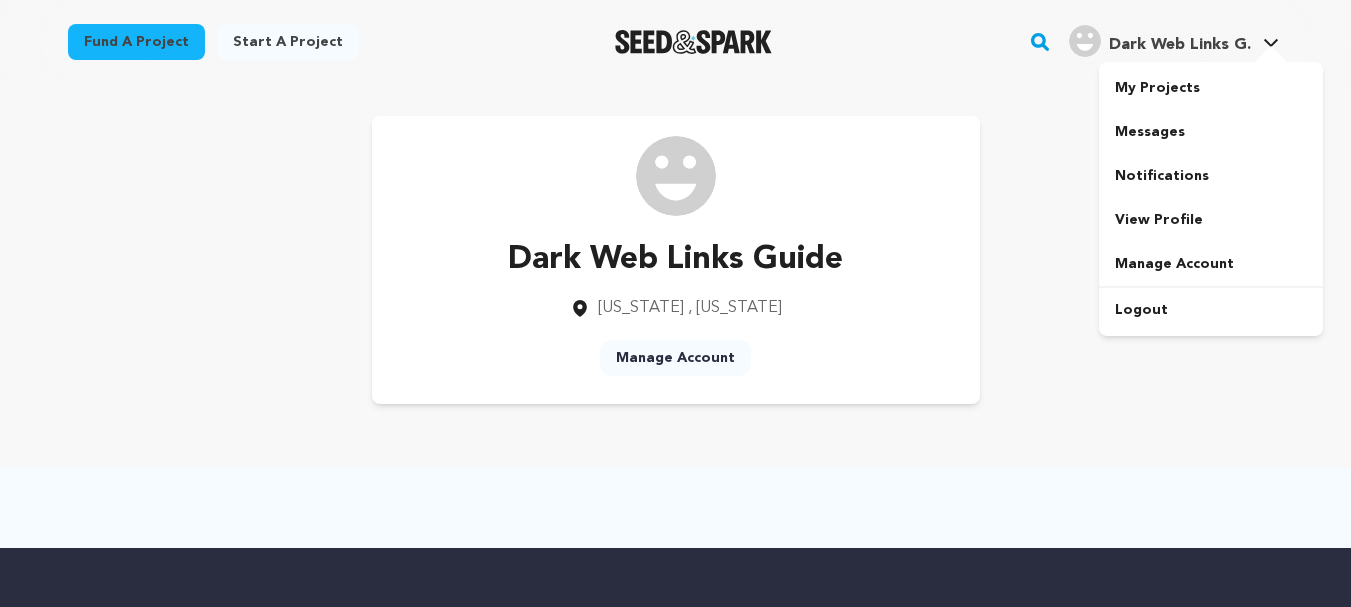 click on "Dark Web Links G.
Dark Web Links G." at bounding box center [1174, 39] 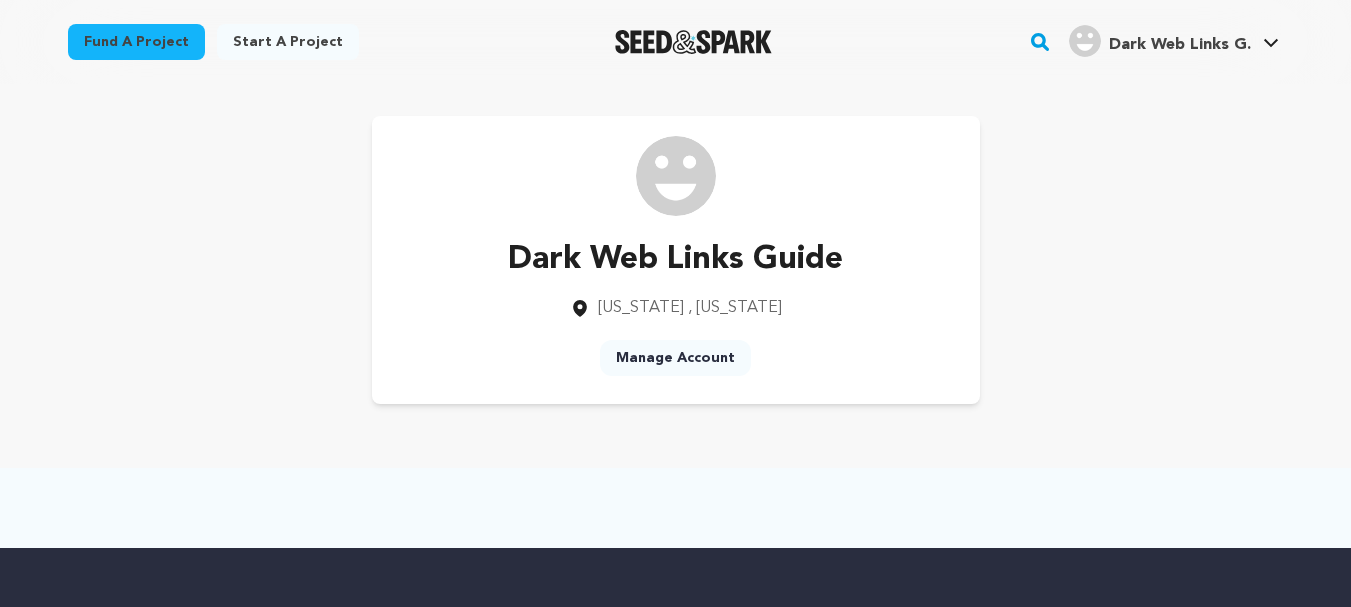 click on "Manage Account" at bounding box center (675, 358) 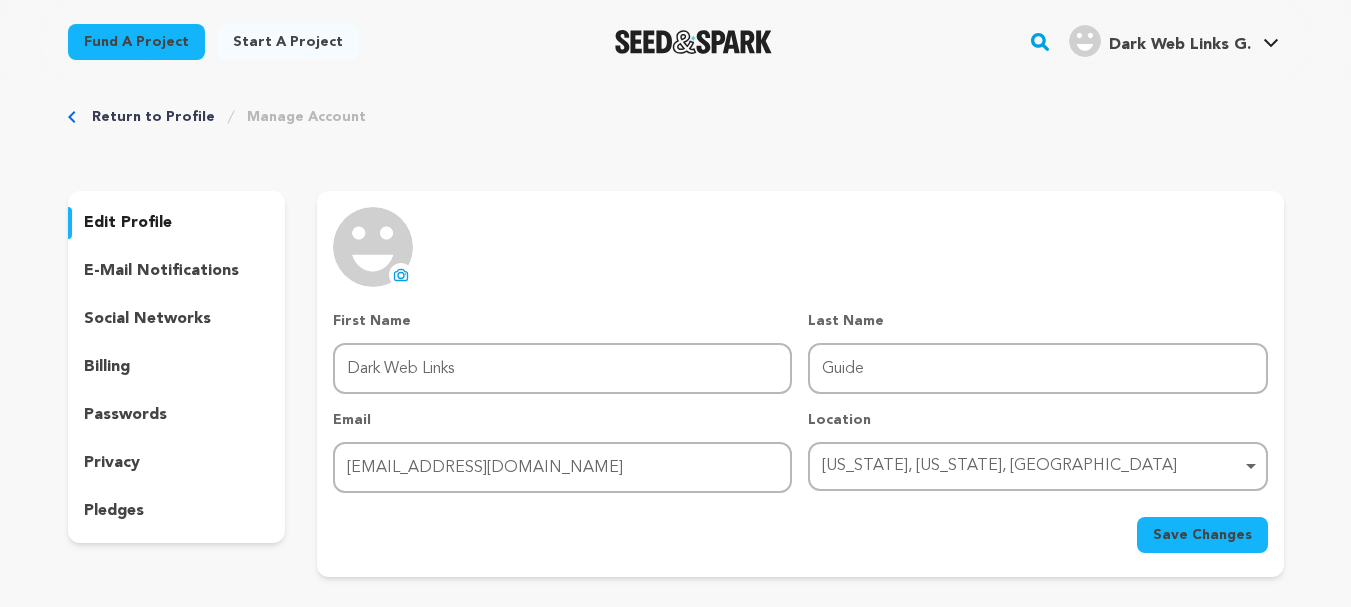 scroll, scrollTop: 0, scrollLeft: 0, axis: both 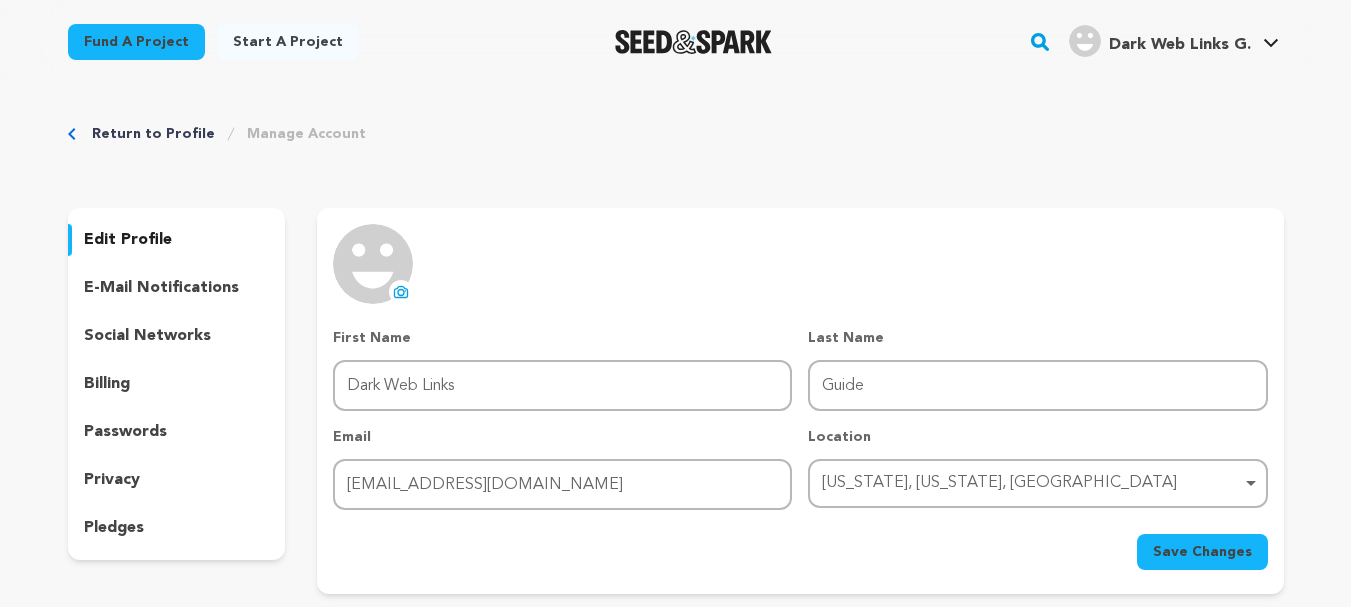 click on "social networks" at bounding box center (147, 336) 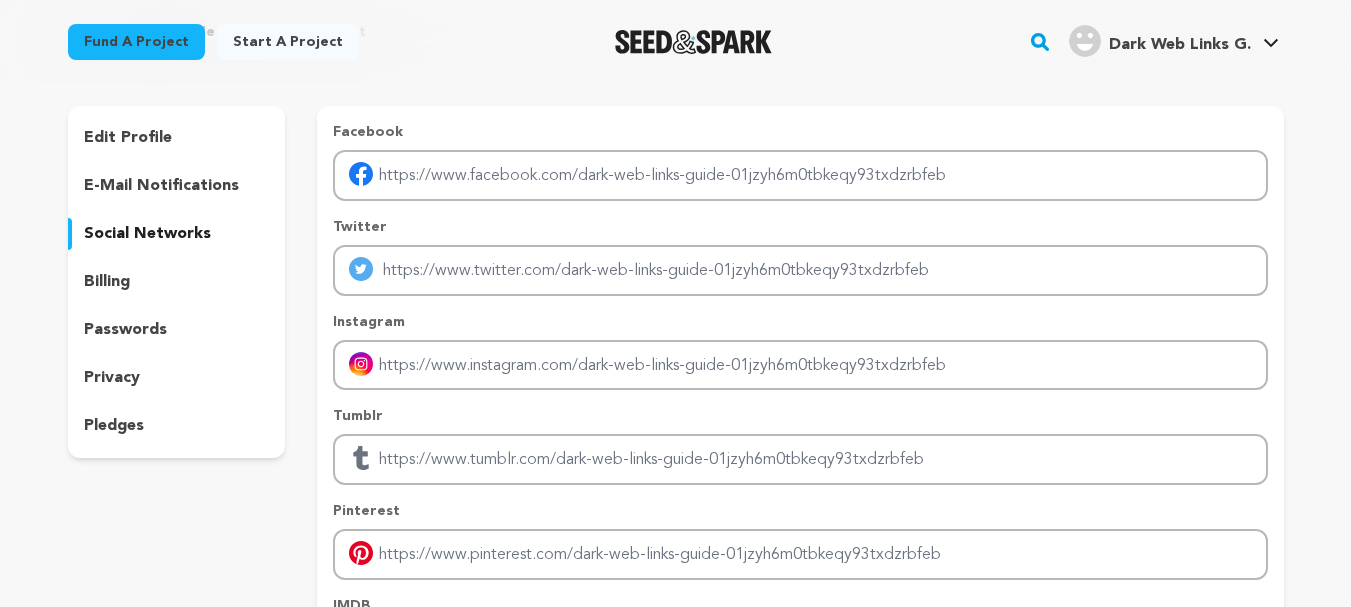 scroll, scrollTop: 100, scrollLeft: 0, axis: vertical 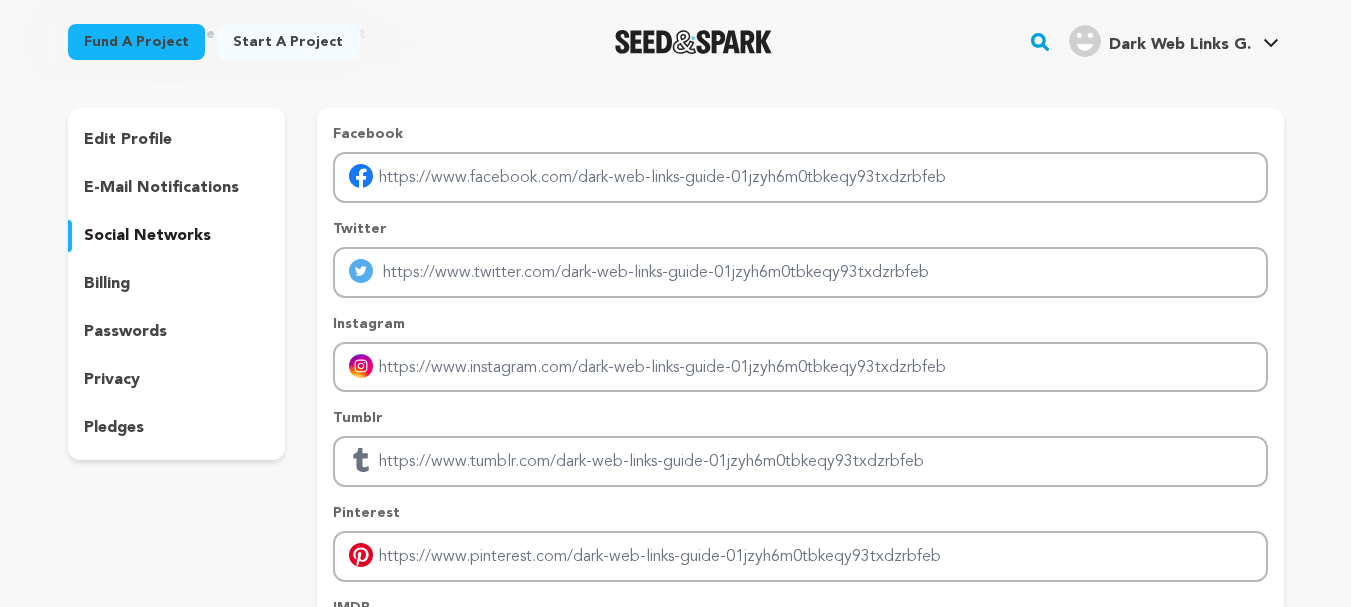 click on "billing" at bounding box center [107, 284] 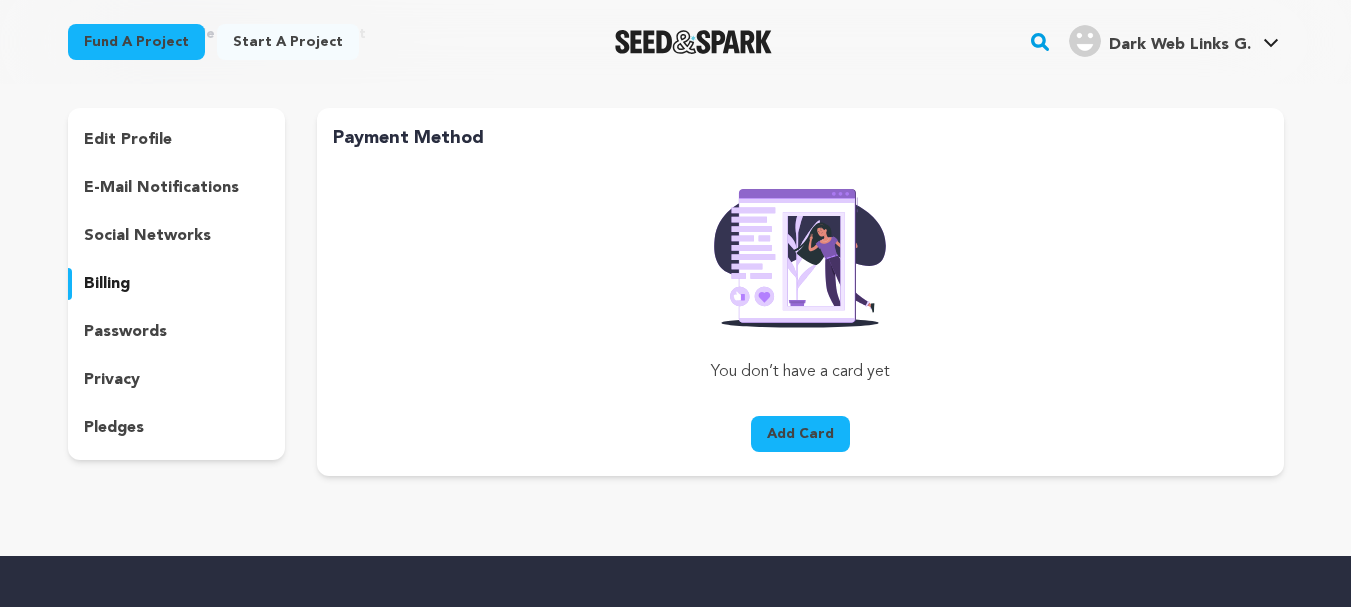 click on "passwords" at bounding box center (125, 332) 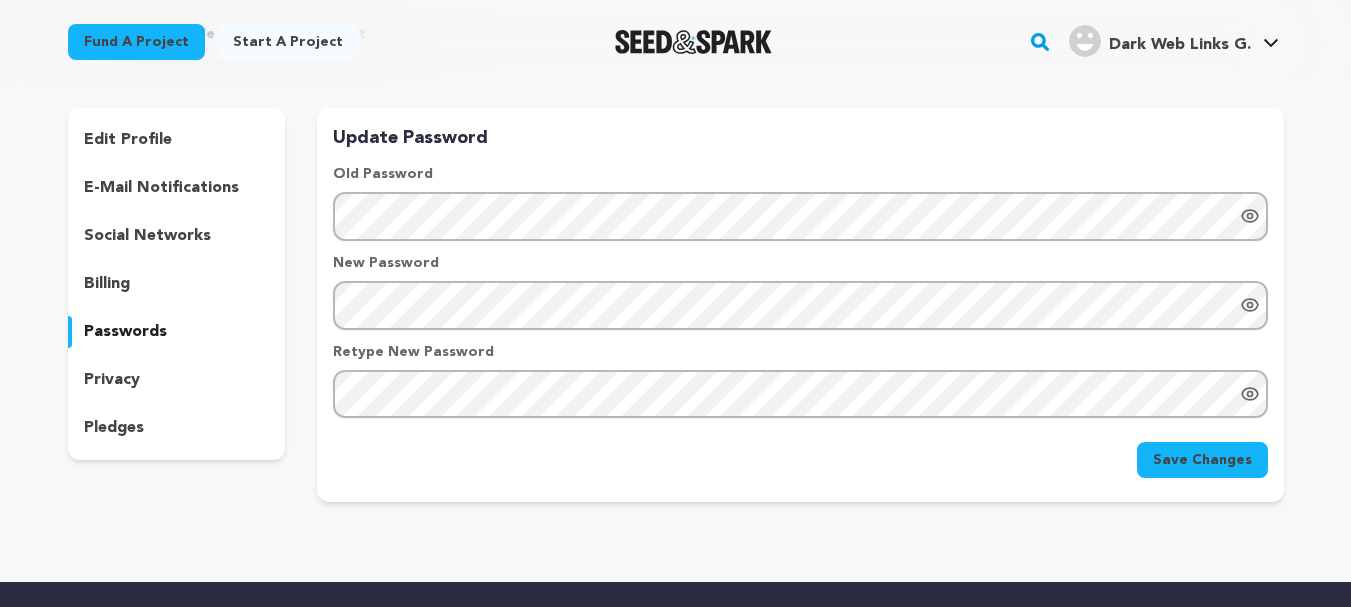 click on "privacy" at bounding box center [112, 380] 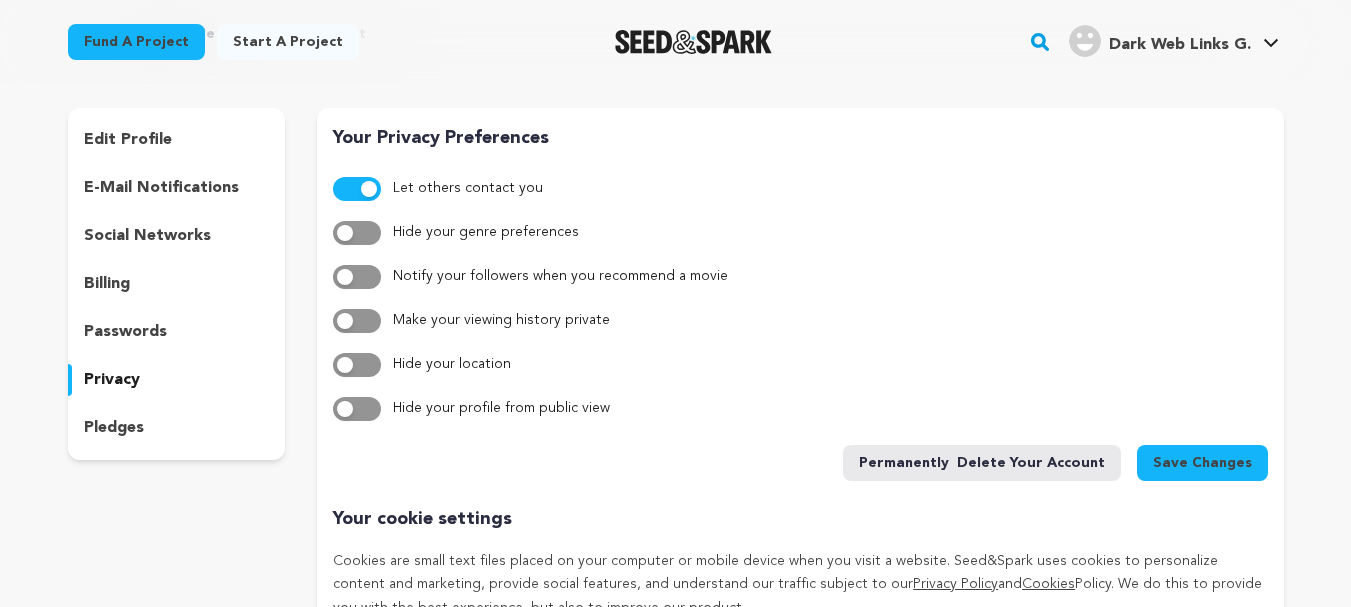 click on "pledges" at bounding box center [114, 428] 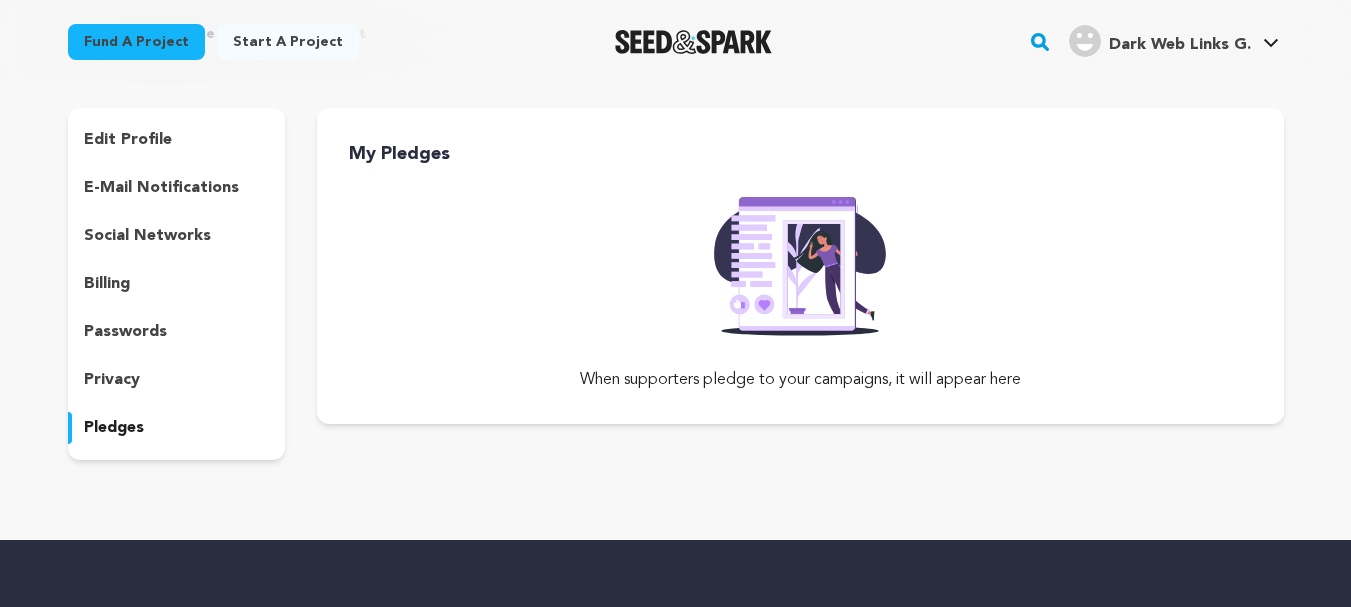 click on "privacy" at bounding box center [112, 380] 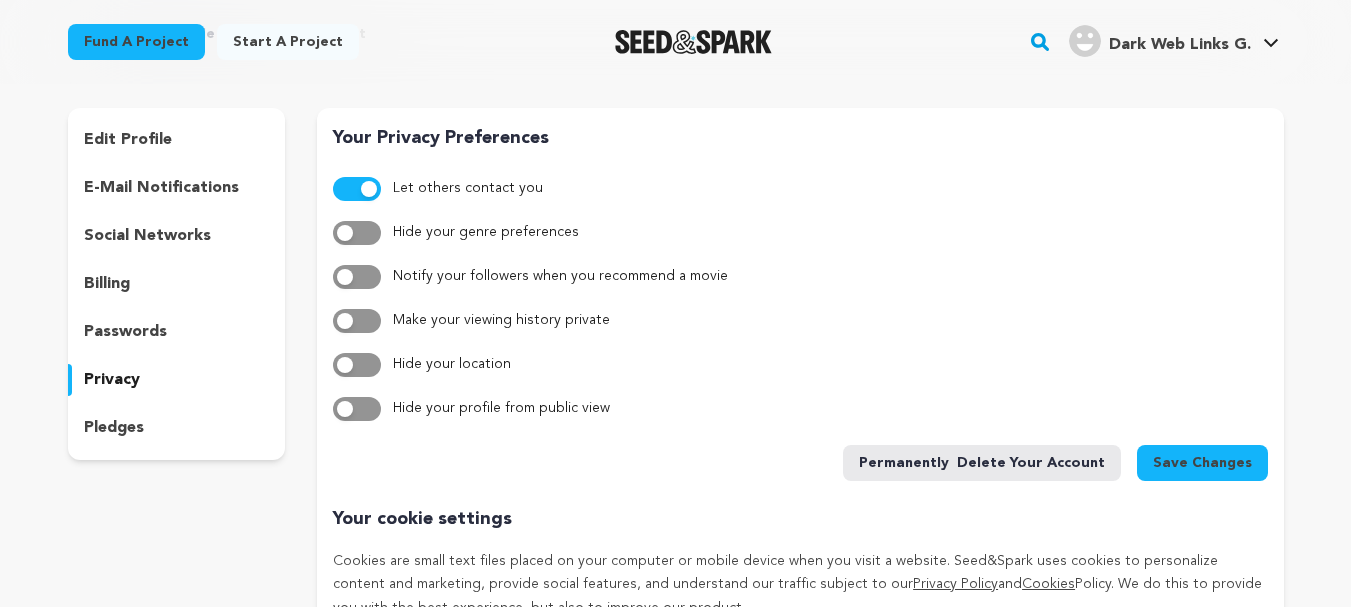 click on "edit profile
e-mail notifications
social networks
billing
passwords
privacy
pledges" at bounding box center (177, 284) 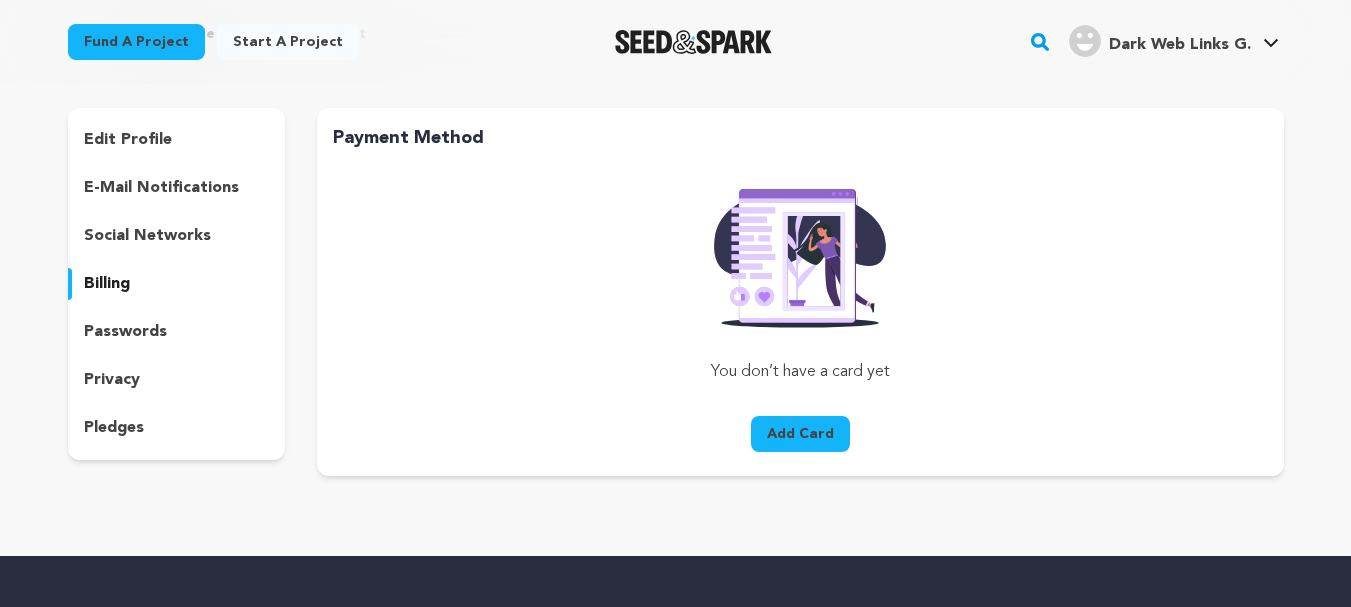 click on "social networks" at bounding box center [147, 236] 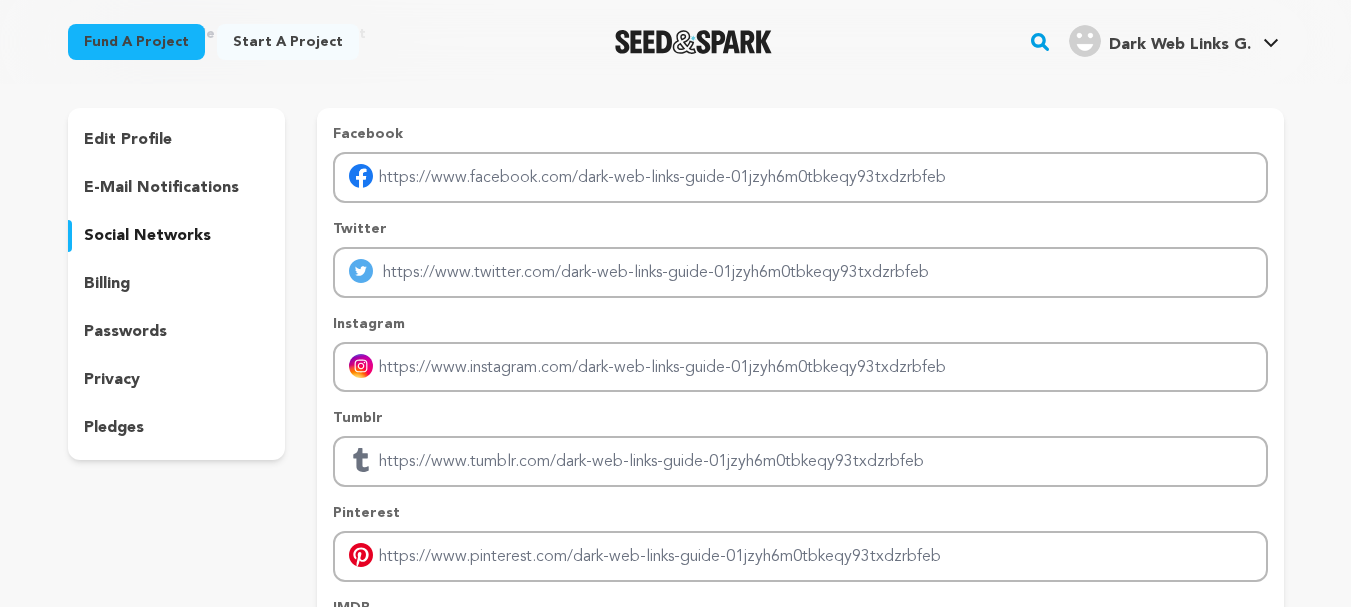 click on "e-mail notifications" at bounding box center [177, 188] 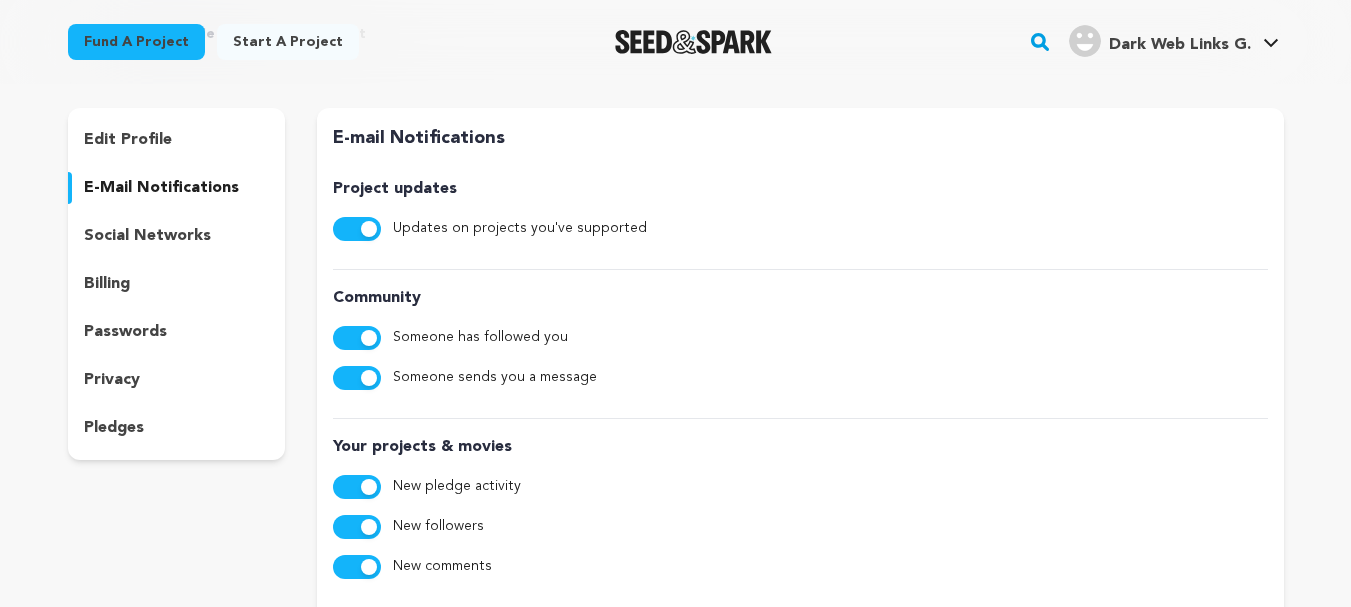 click on "edit profile" at bounding box center (128, 140) 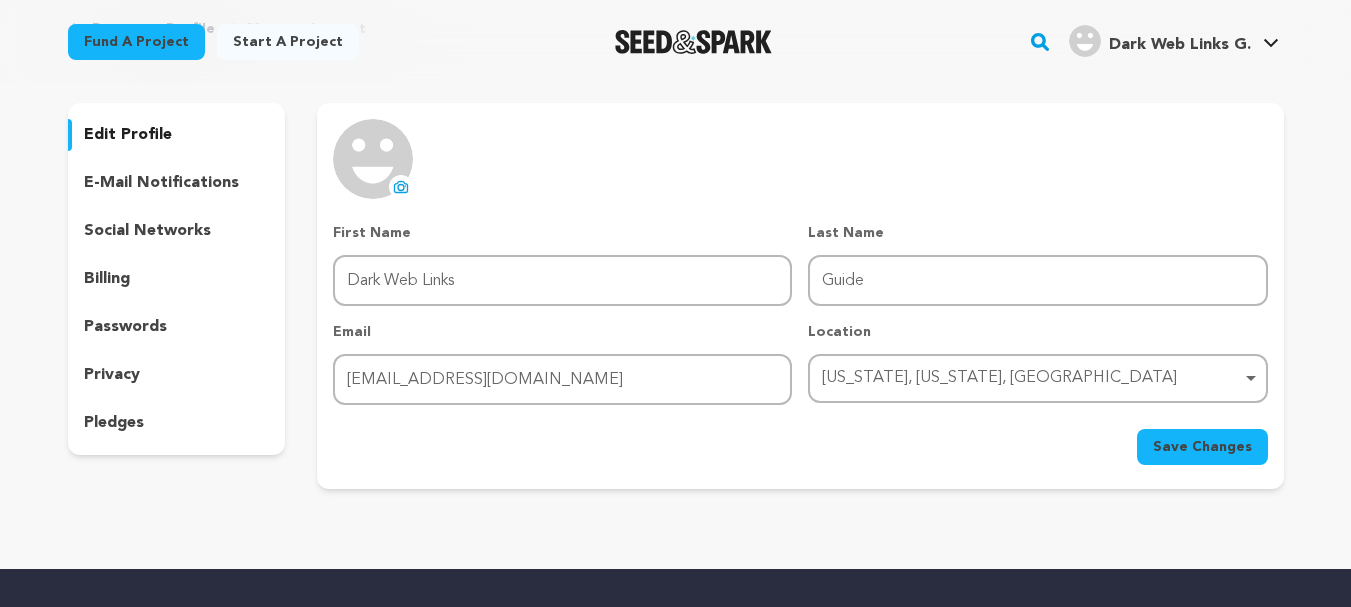 scroll, scrollTop: 100, scrollLeft: 0, axis: vertical 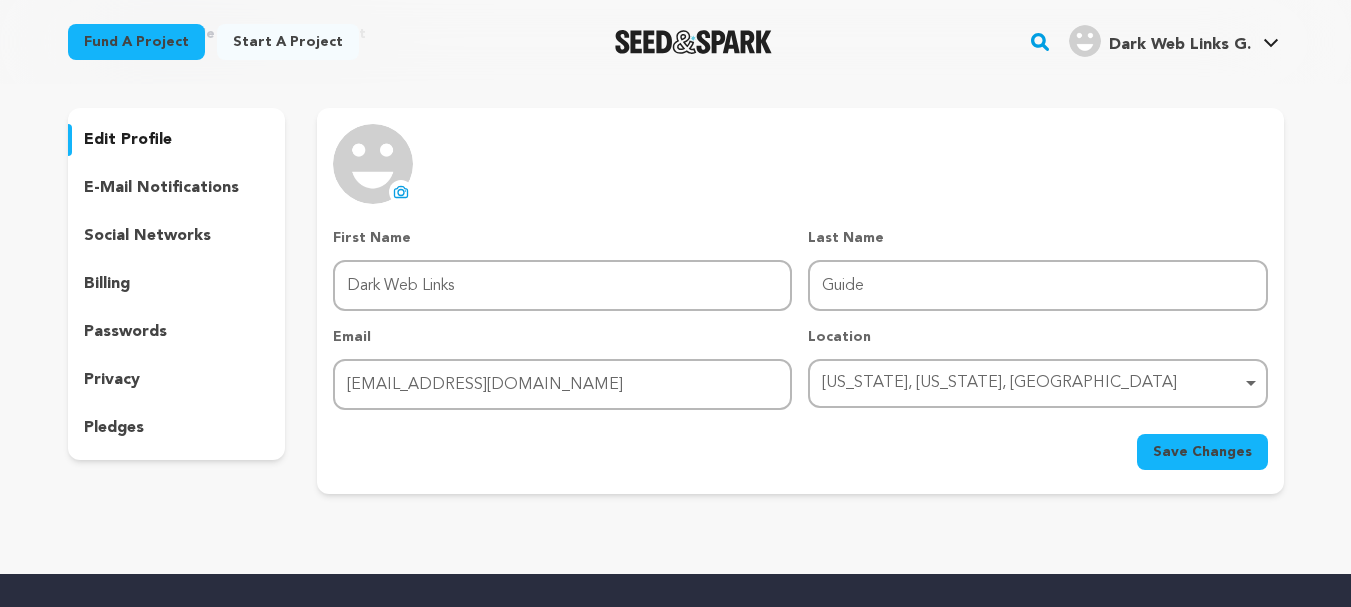 click 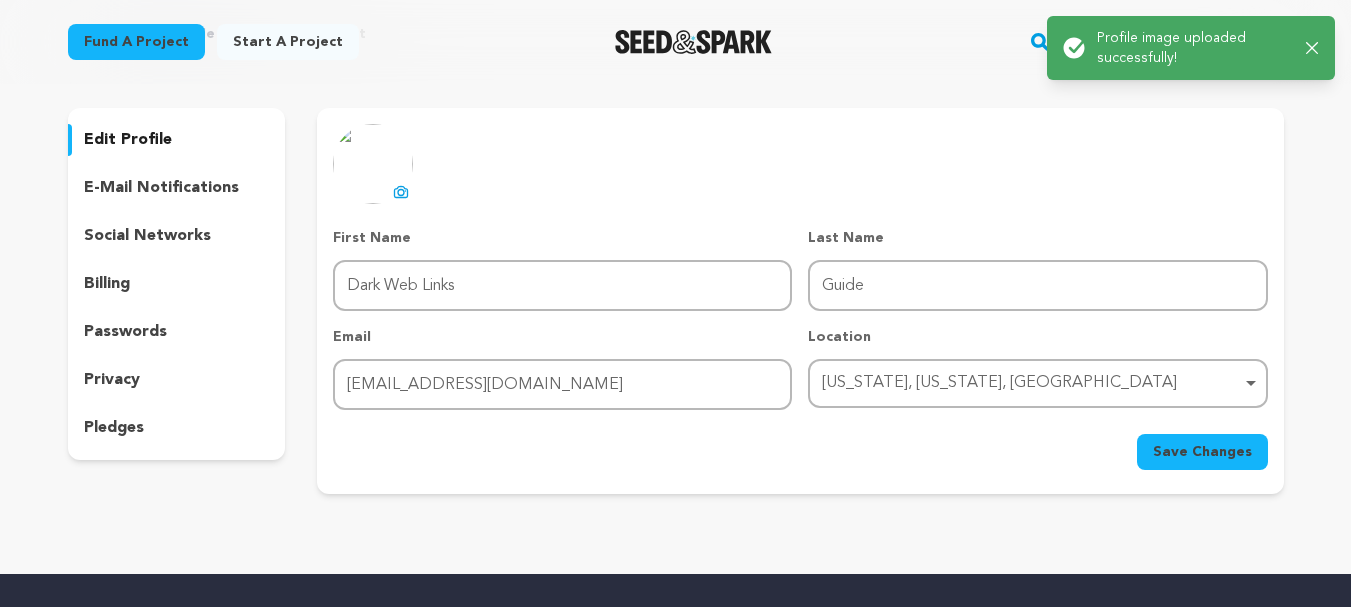 click on "Save Changes" at bounding box center [1202, 452] 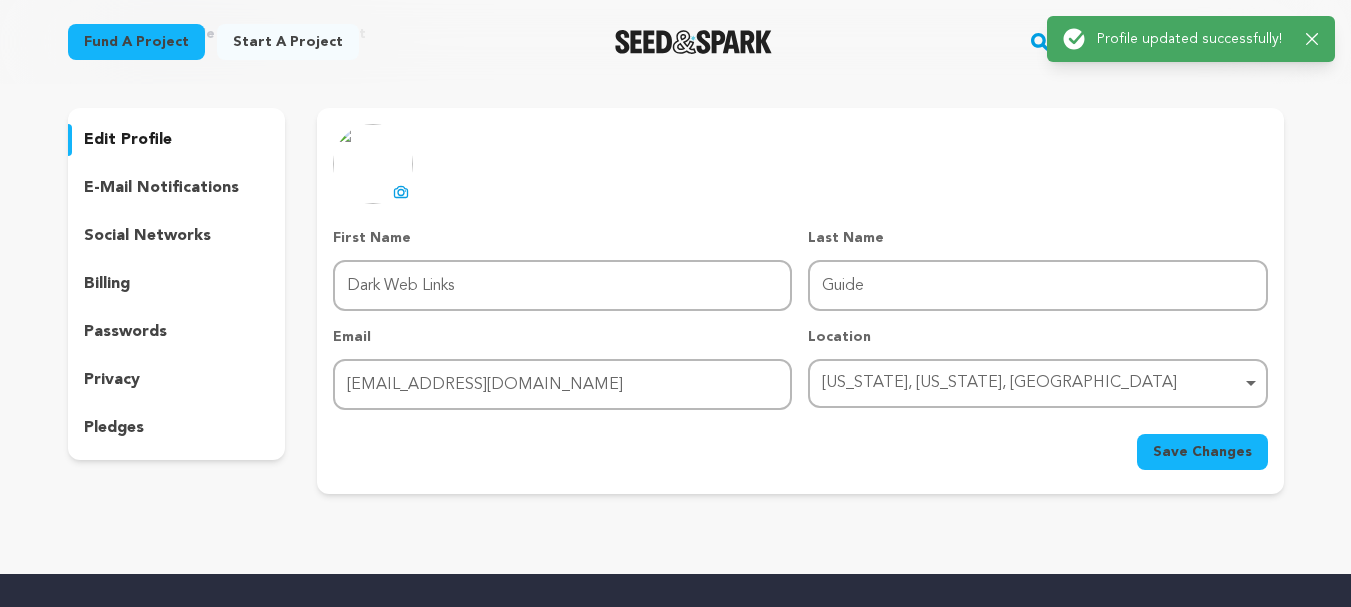 click on "Start a project" at bounding box center [288, 42] 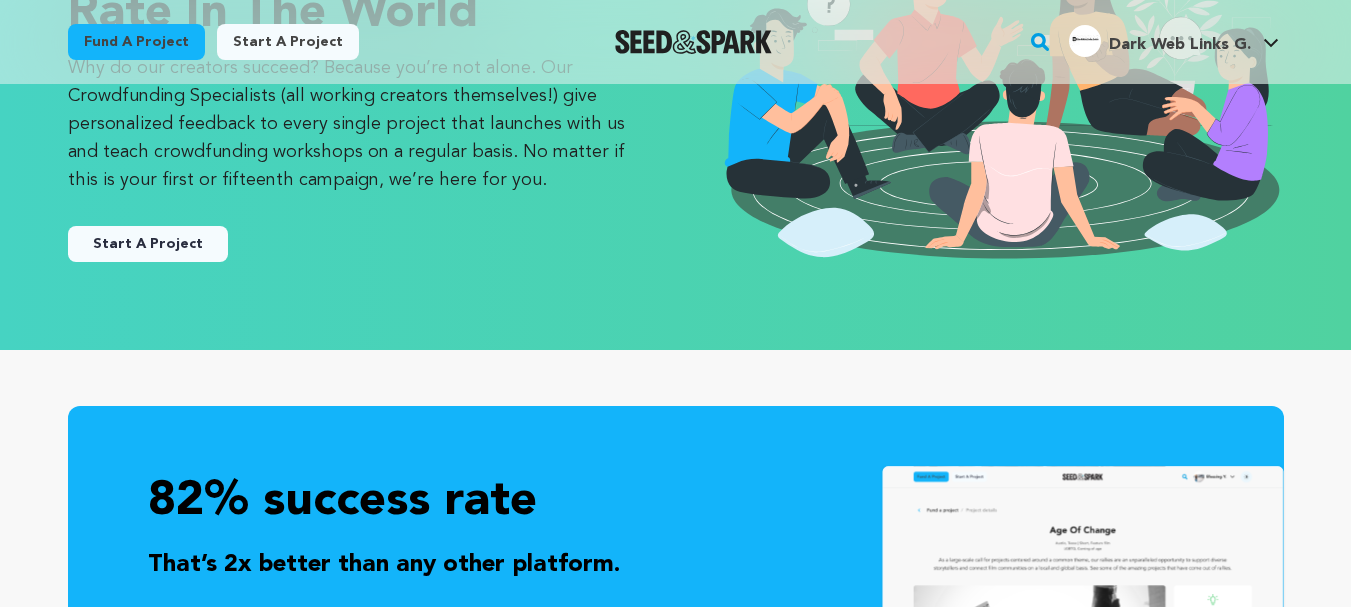 scroll, scrollTop: 100, scrollLeft: 0, axis: vertical 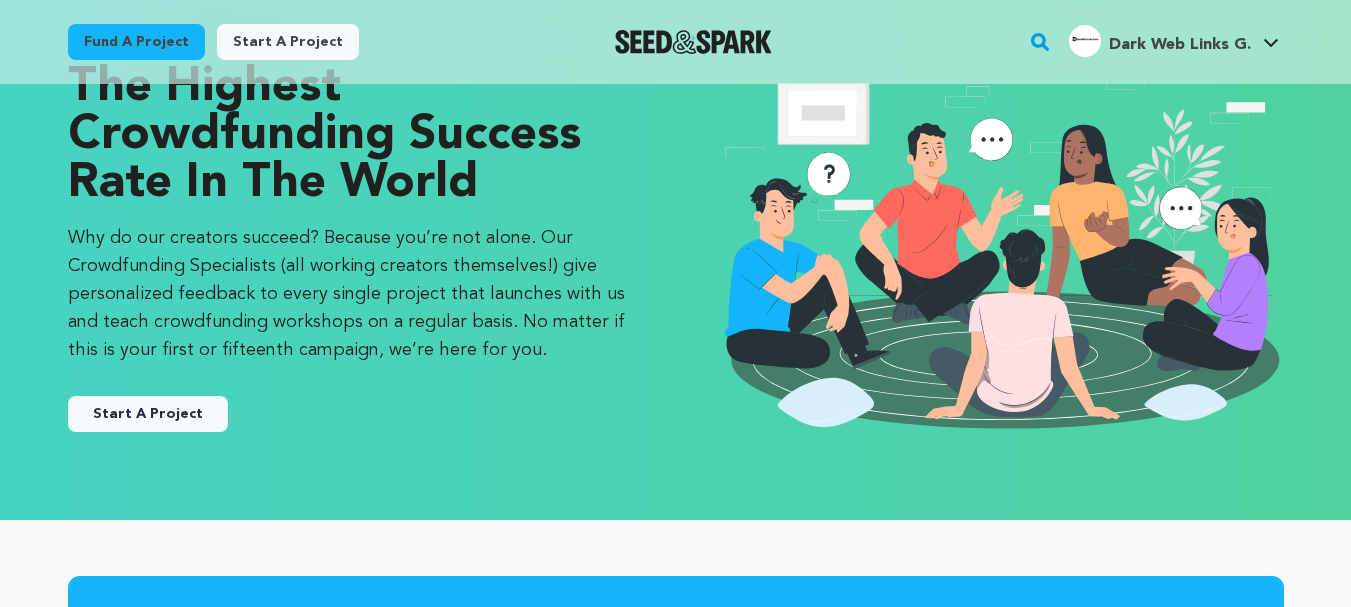 click on "Fund a project" at bounding box center (136, 42) 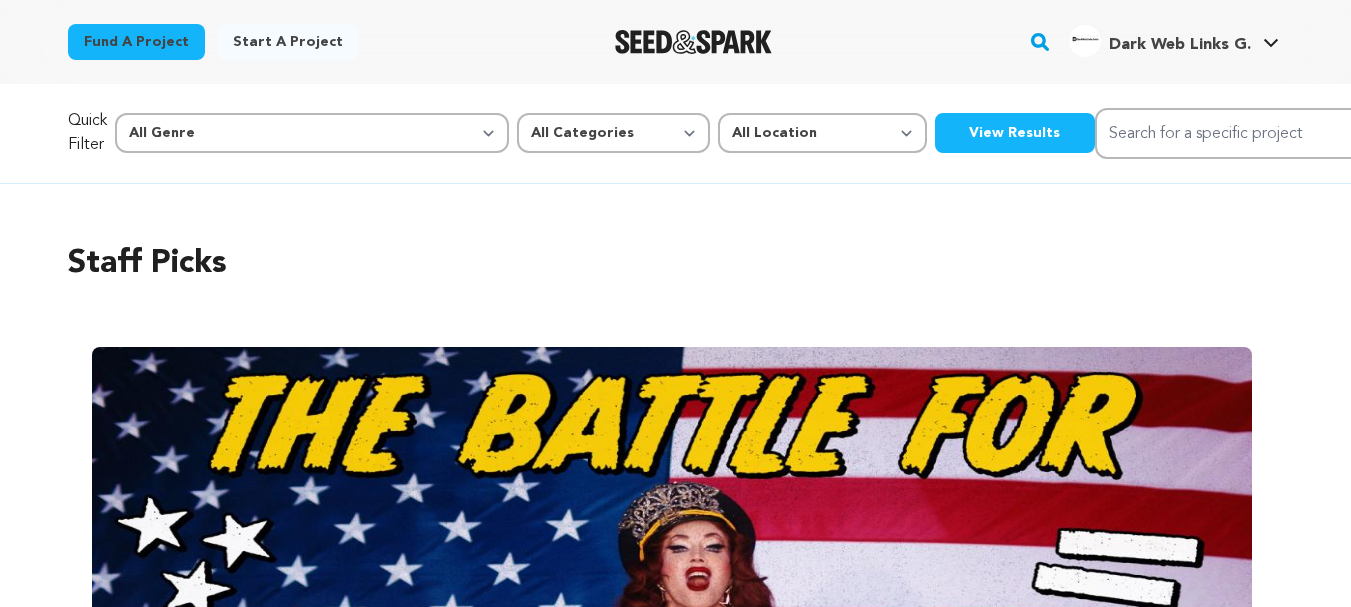 scroll, scrollTop: 0, scrollLeft: 0, axis: both 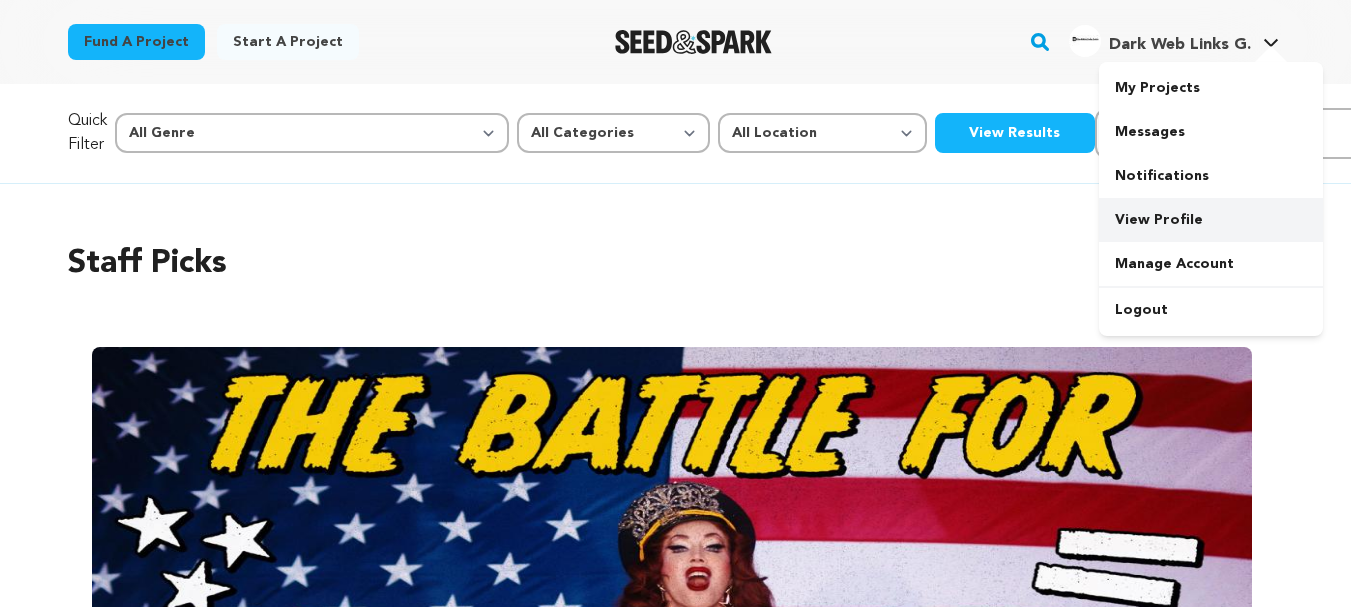 click on "View Profile" at bounding box center [1211, 220] 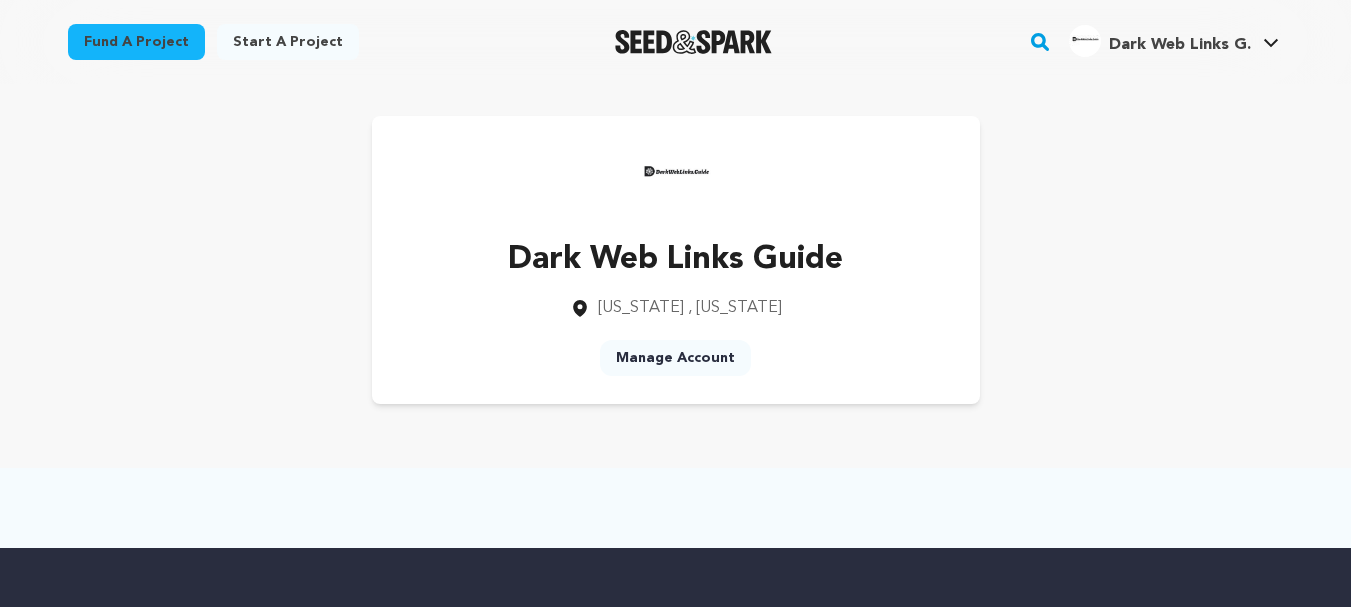 scroll, scrollTop: 0, scrollLeft: 0, axis: both 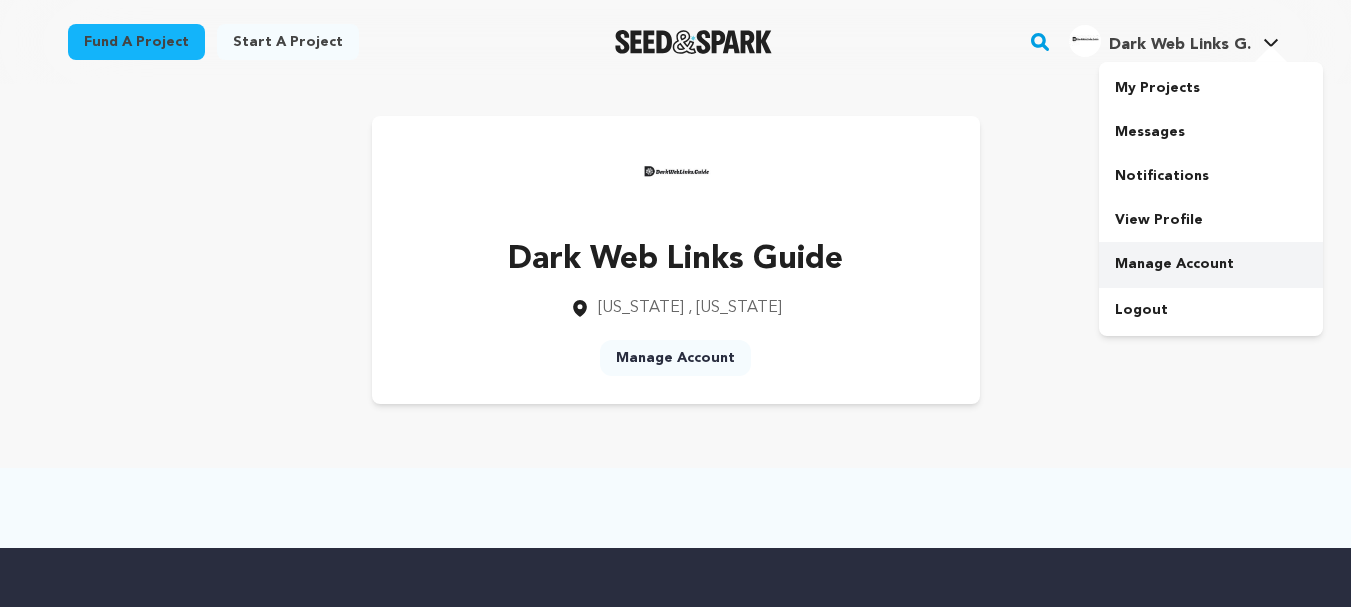 click on "Manage Account" at bounding box center (1211, 264) 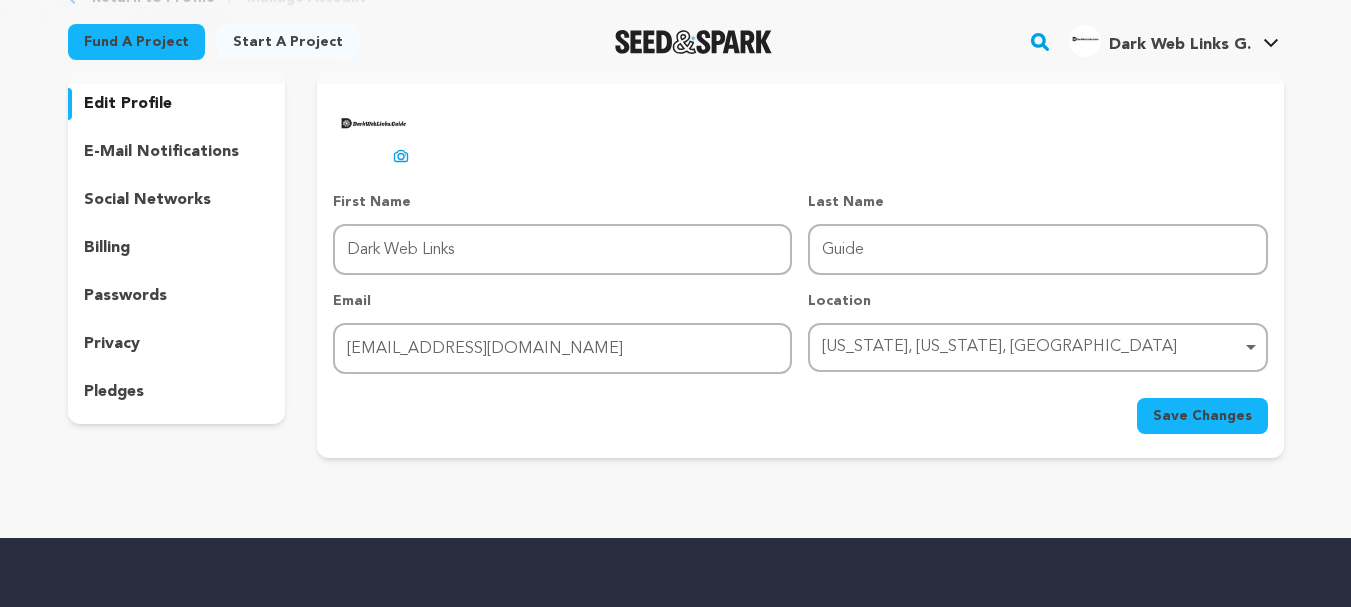 scroll, scrollTop: 100, scrollLeft: 0, axis: vertical 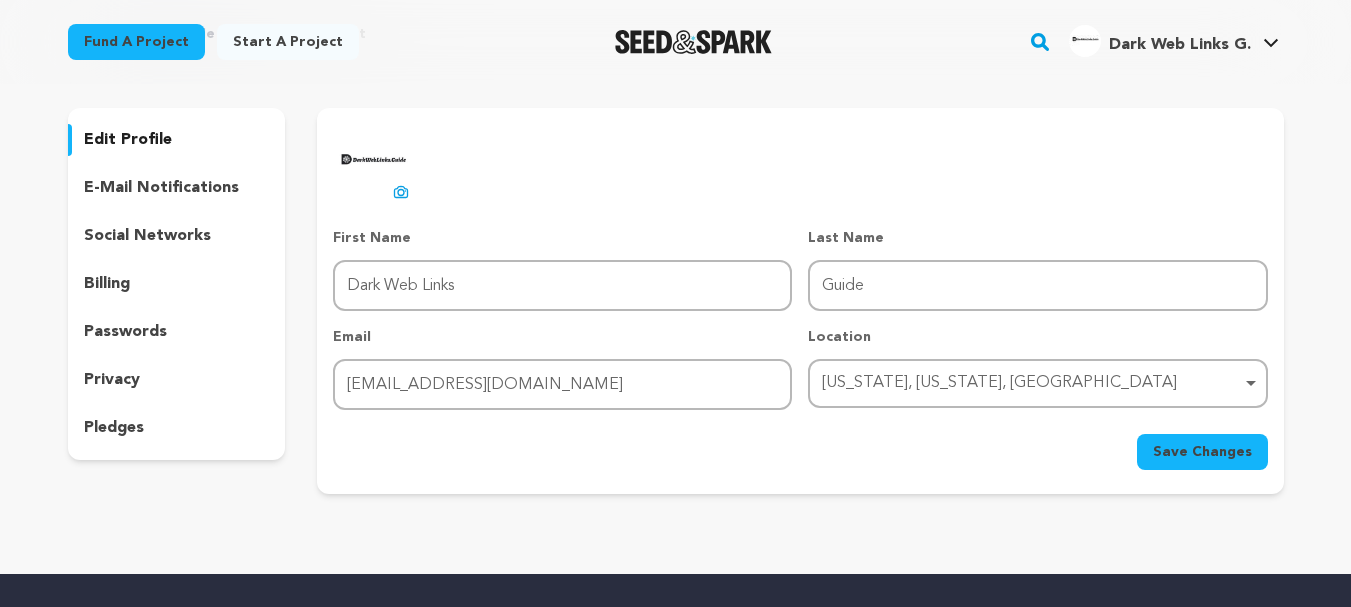 click on "social networks" at bounding box center [147, 236] 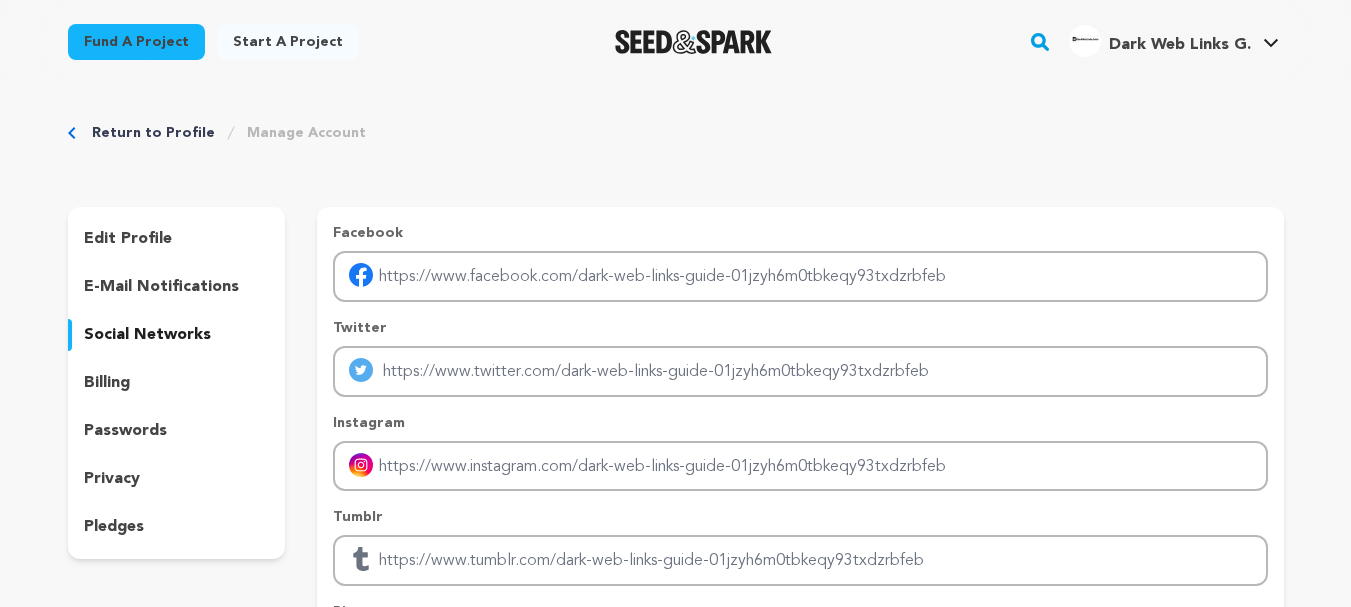 scroll, scrollTop: 0, scrollLeft: 0, axis: both 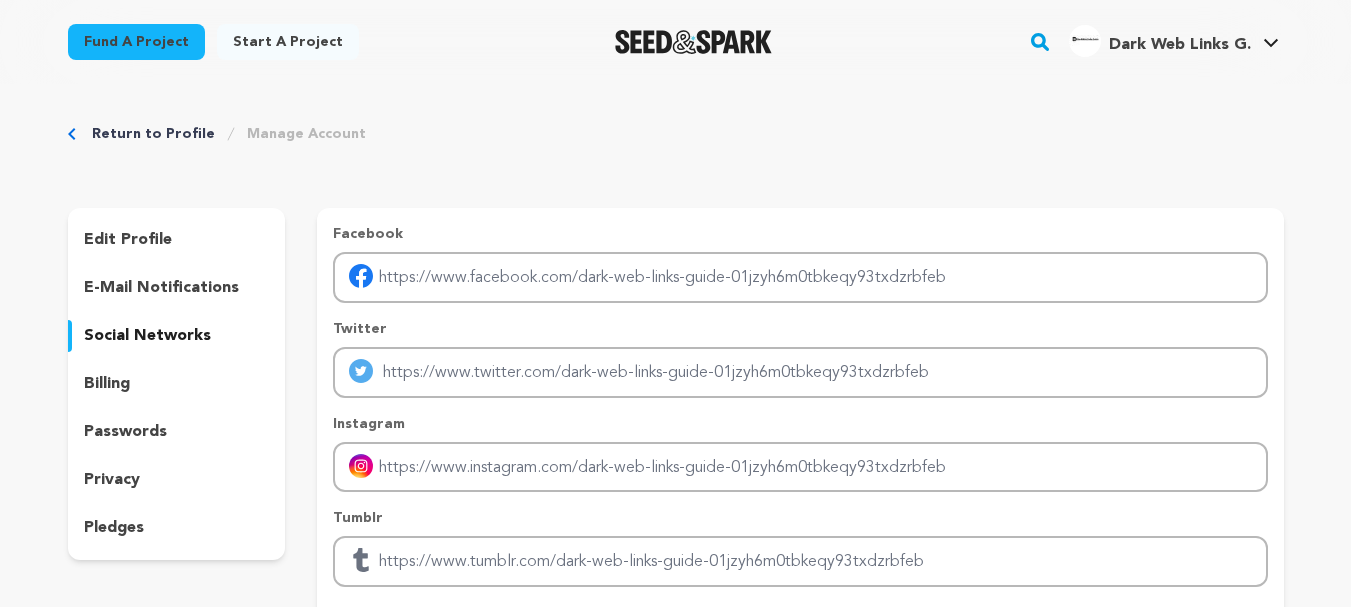 click on "Return to Profile
Manage Account
edit profile
e-mail notifications
social networks
billing
passwords
privacy" at bounding box center [676, 496] 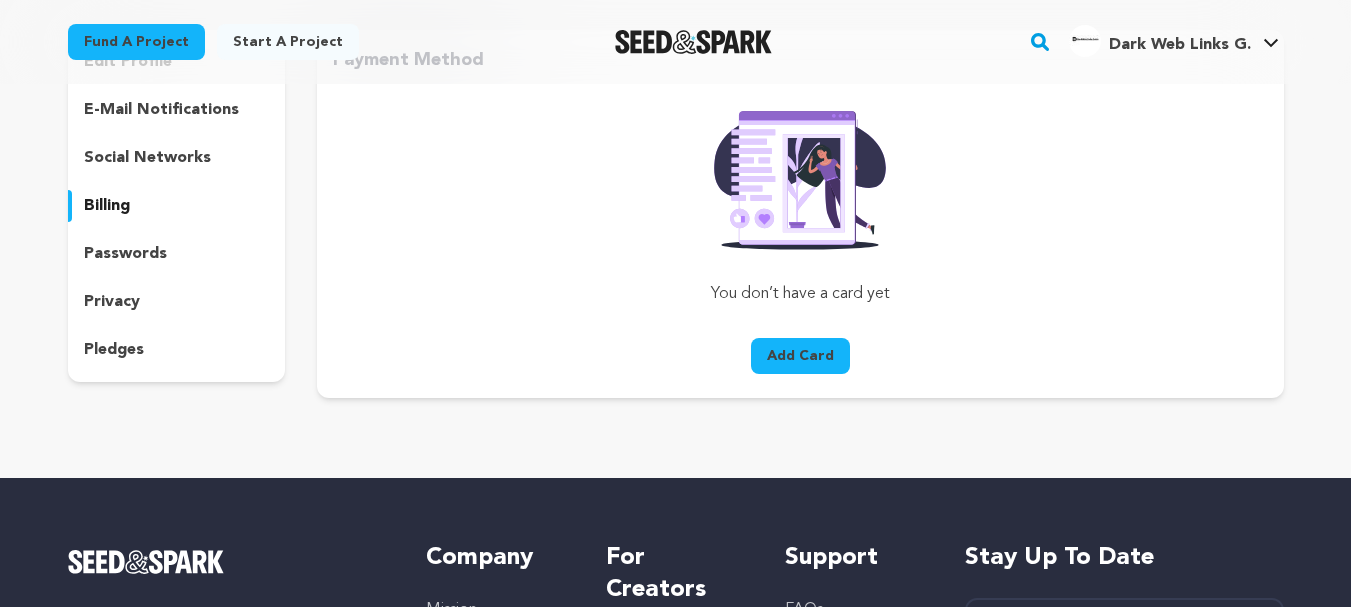 scroll, scrollTop: 200, scrollLeft: 0, axis: vertical 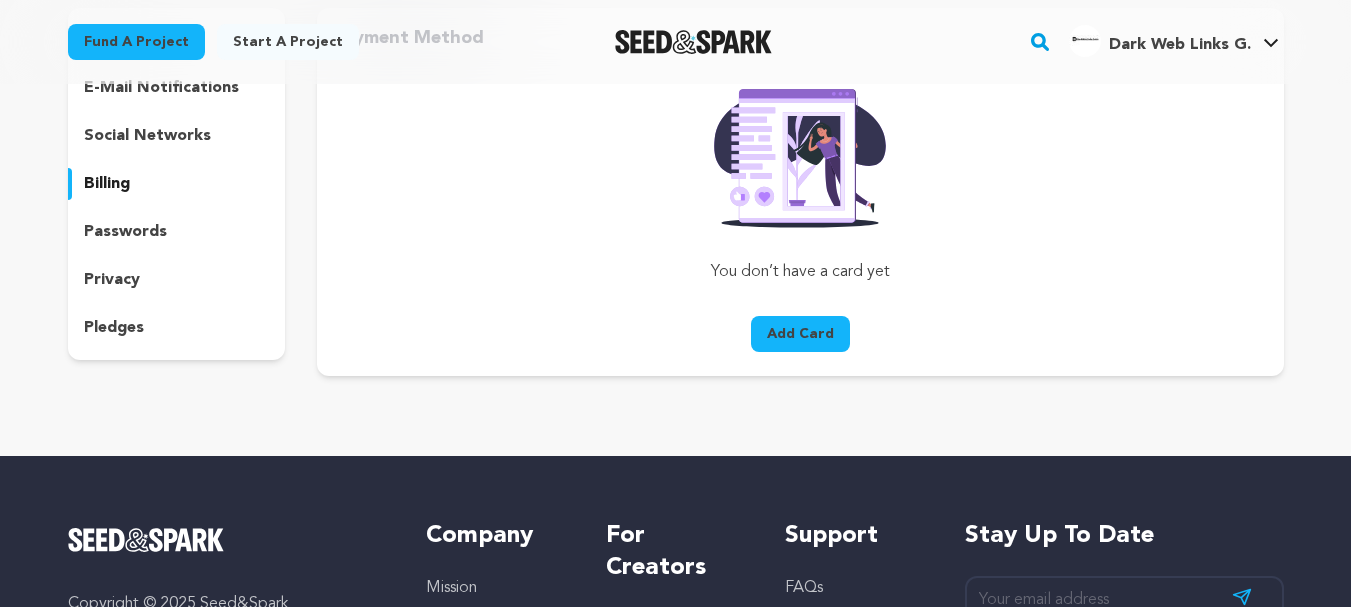 click on "passwords" at bounding box center [125, 232] 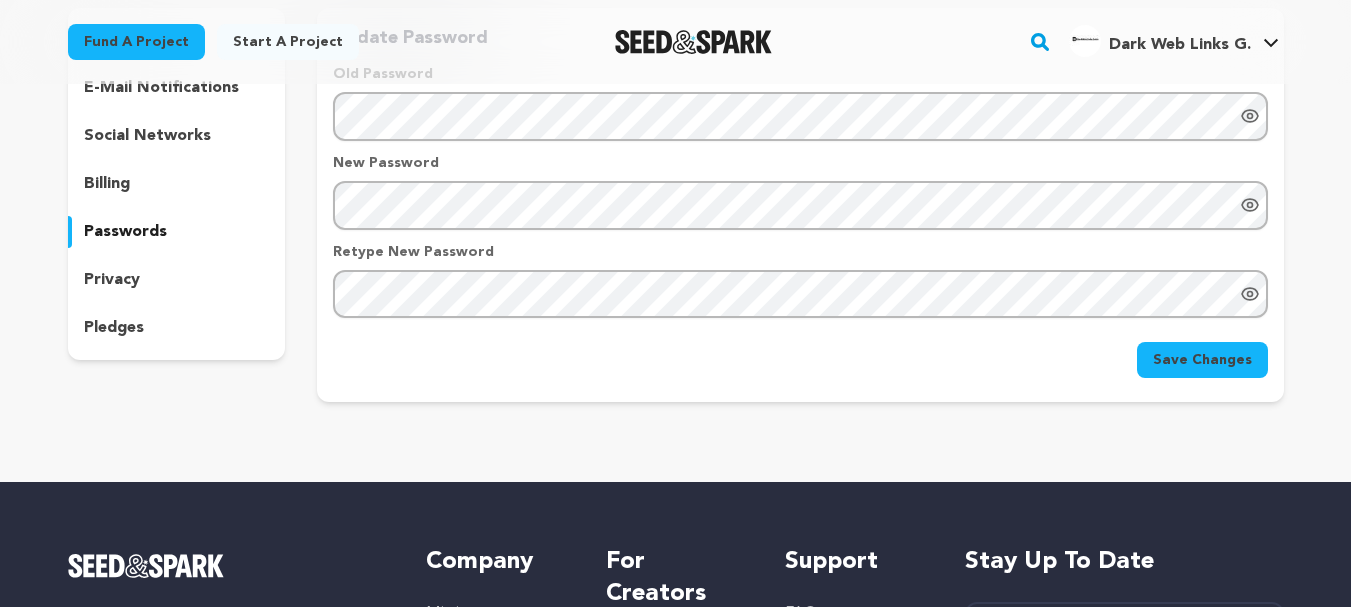 click on "privacy" at bounding box center [112, 280] 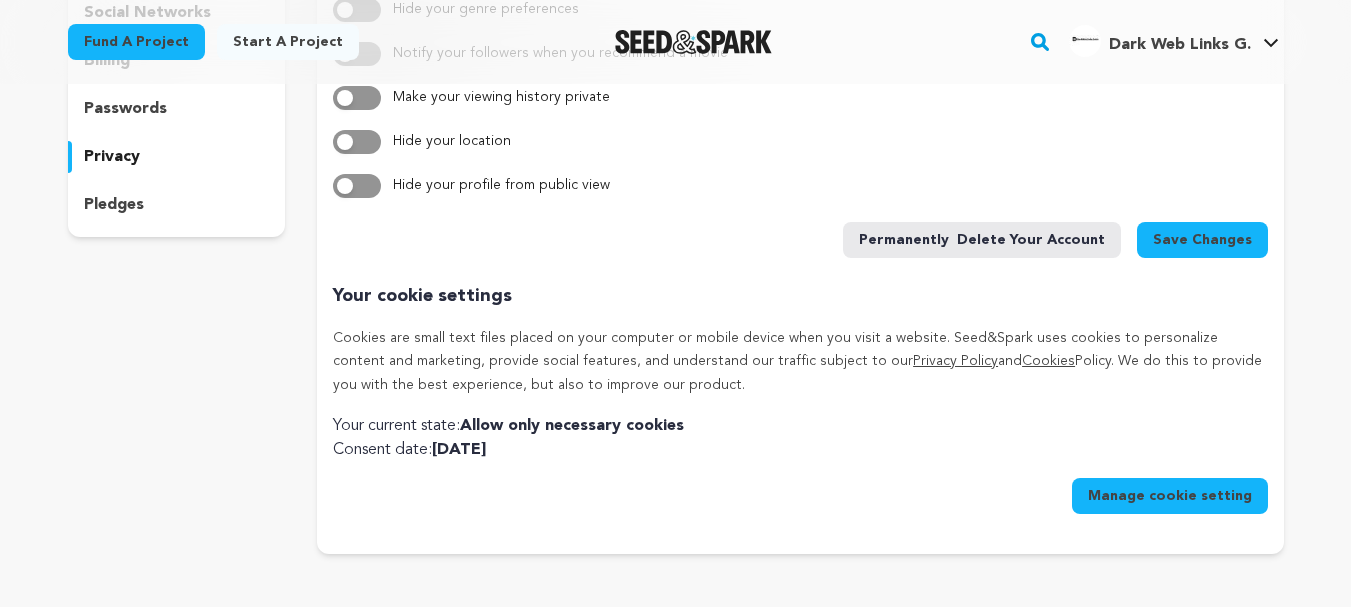 scroll, scrollTop: 100, scrollLeft: 0, axis: vertical 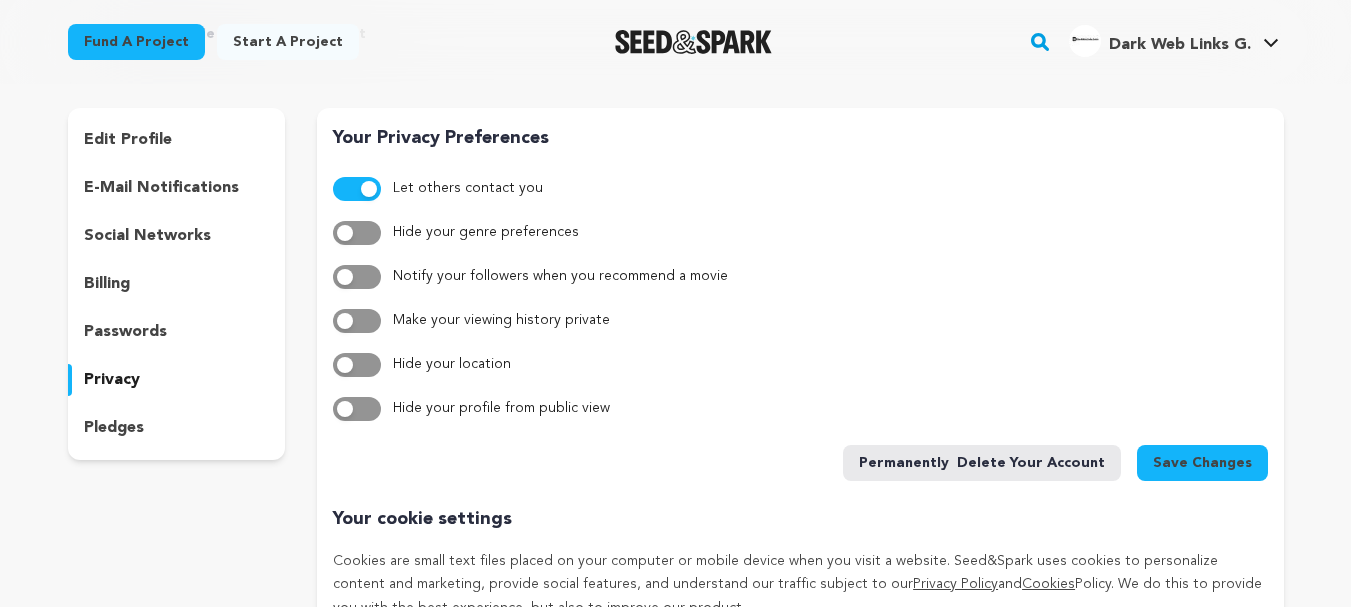 click on "pledges" at bounding box center [114, 428] 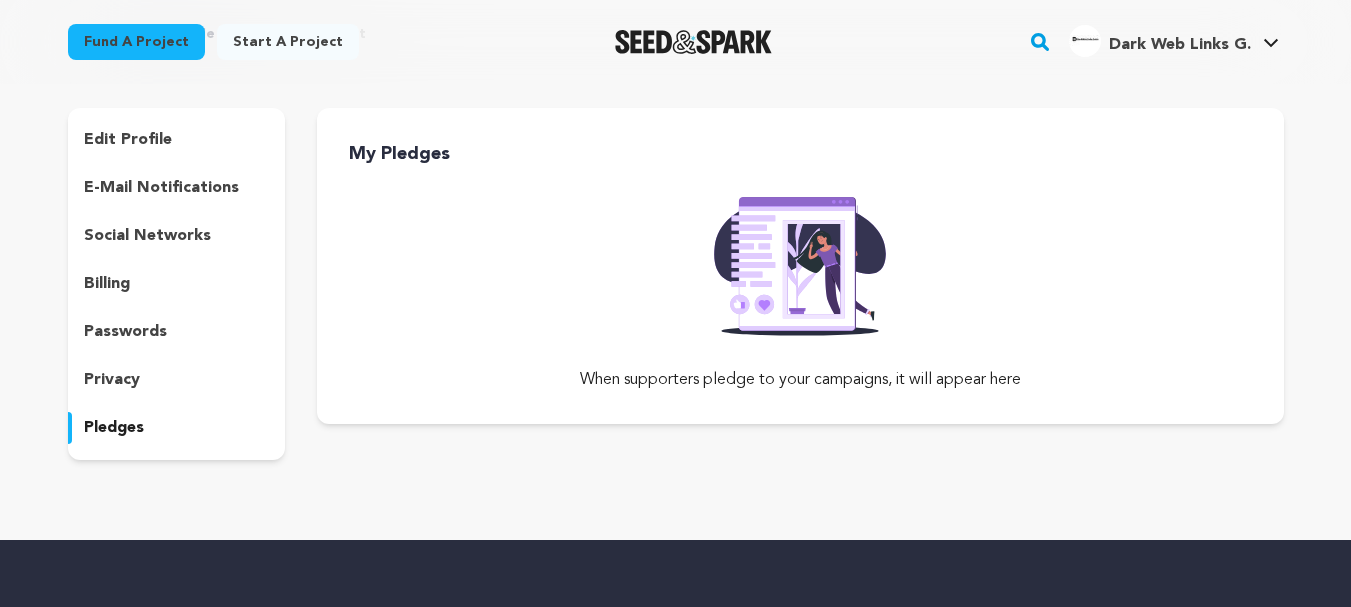click on "privacy" at bounding box center [177, 380] 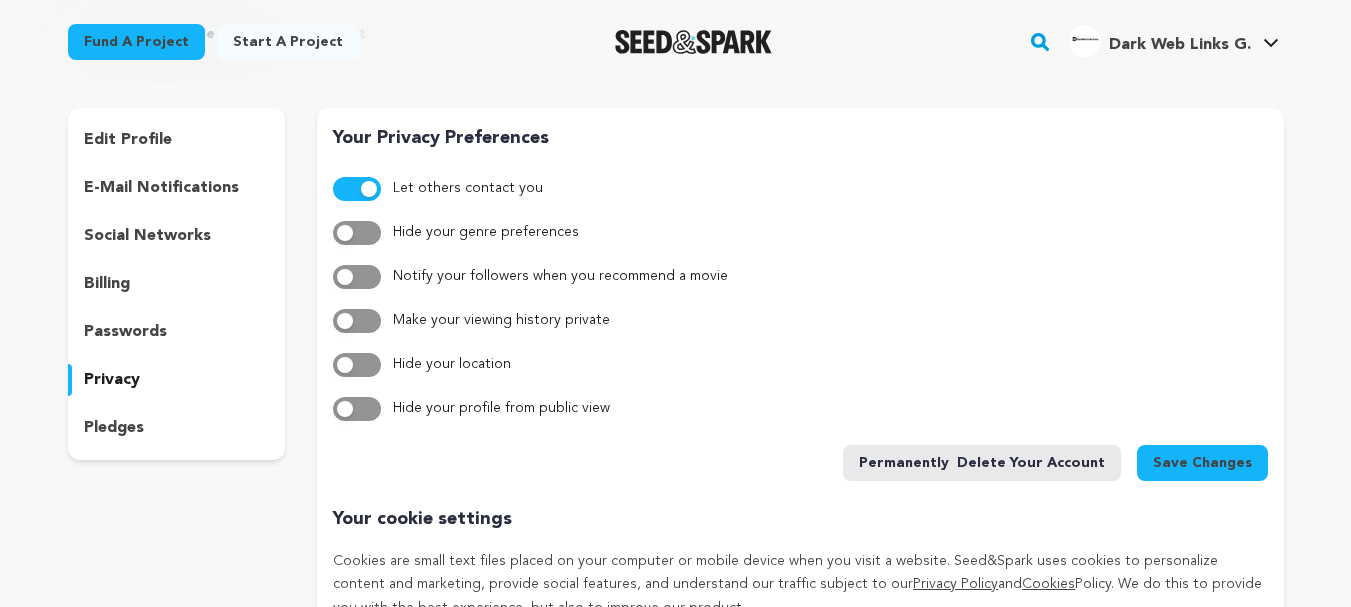 click on "edit profile
e-mail notifications
social networks
billing
passwords
privacy
pledges" at bounding box center (177, 284) 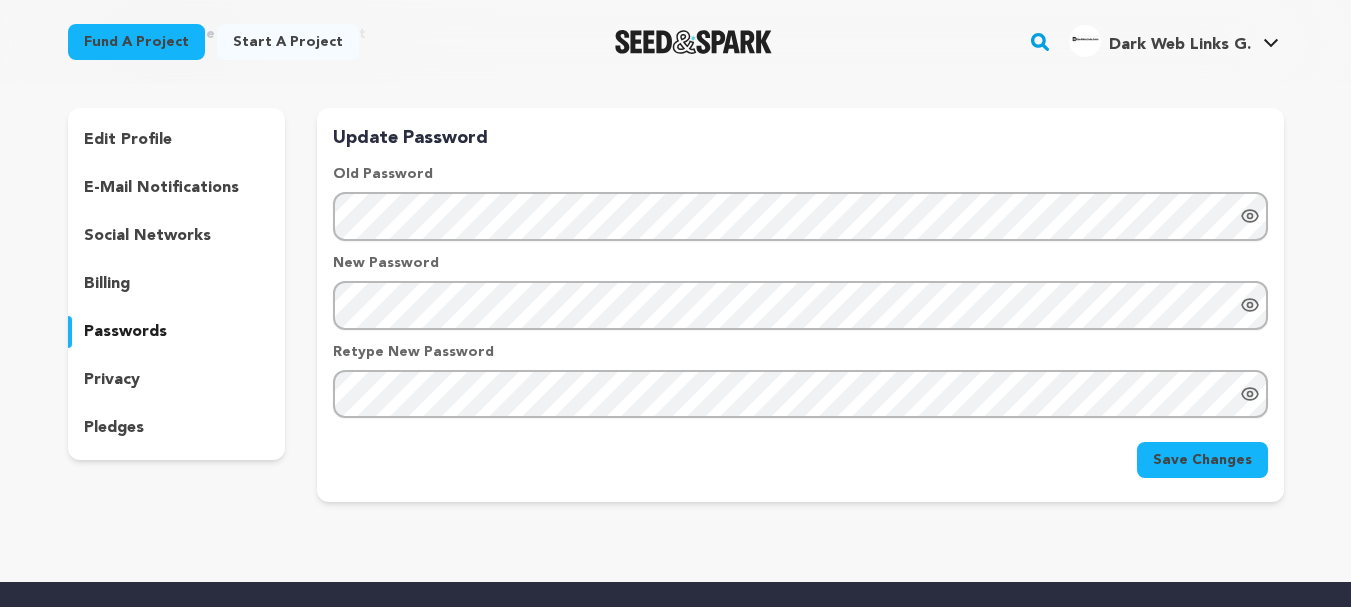 click on "billing" at bounding box center (177, 284) 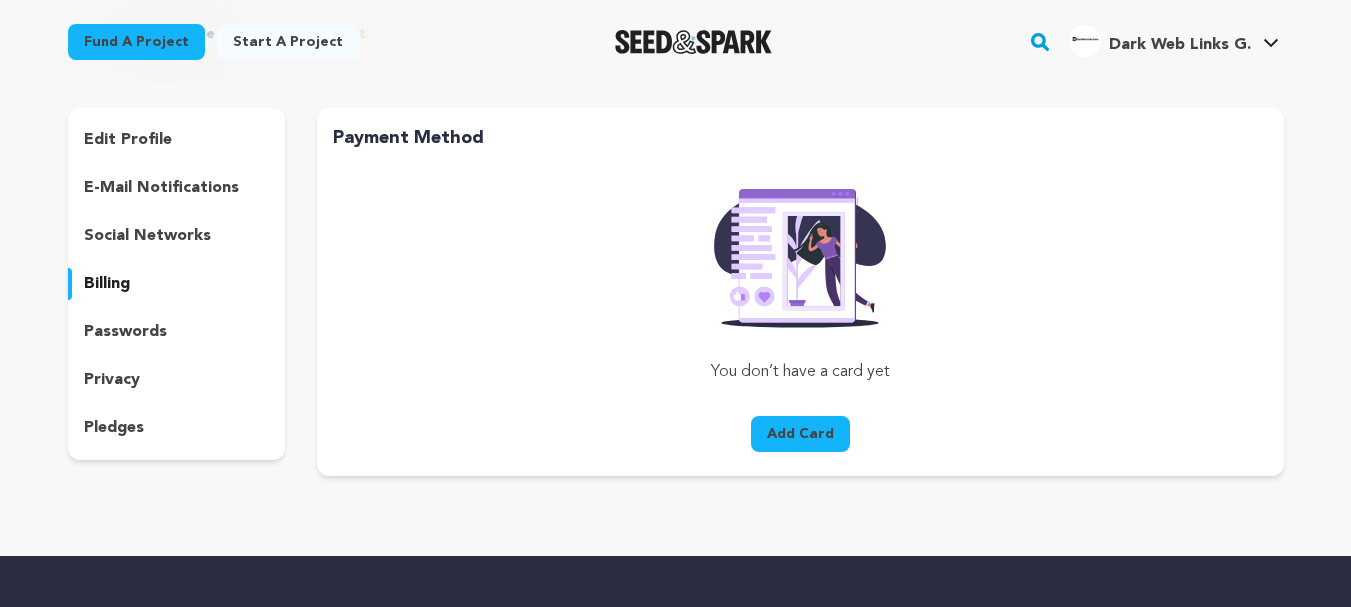 click on "social networks" at bounding box center [147, 236] 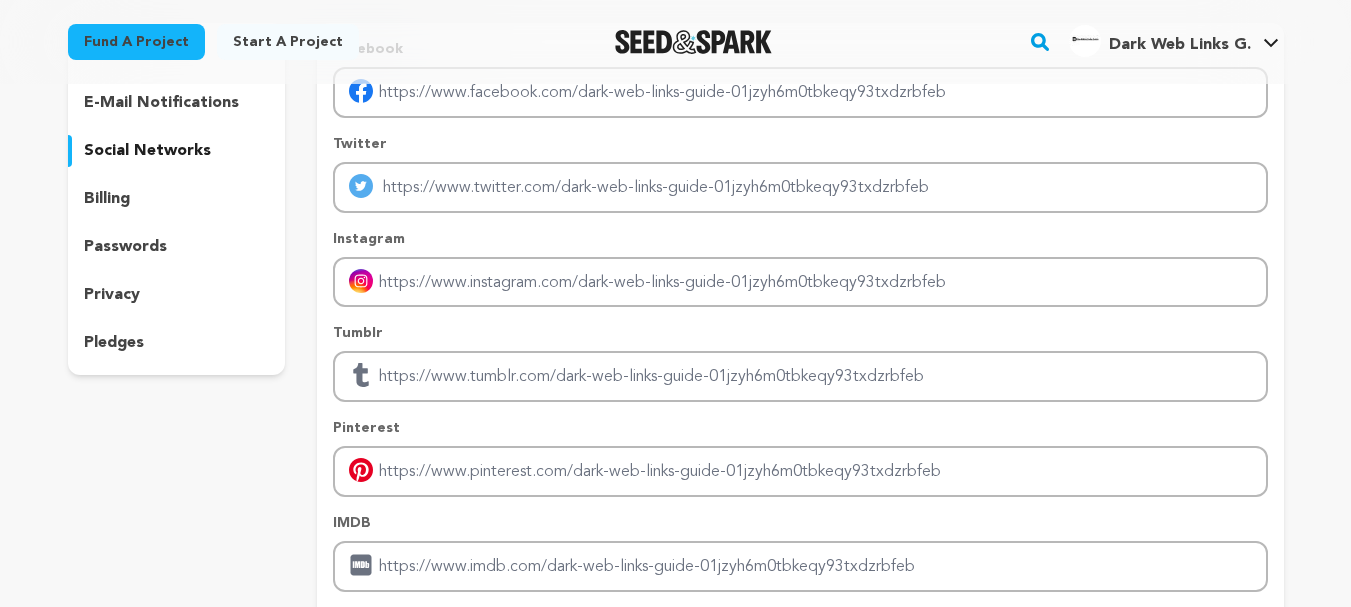 scroll, scrollTop: 0, scrollLeft: 0, axis: both 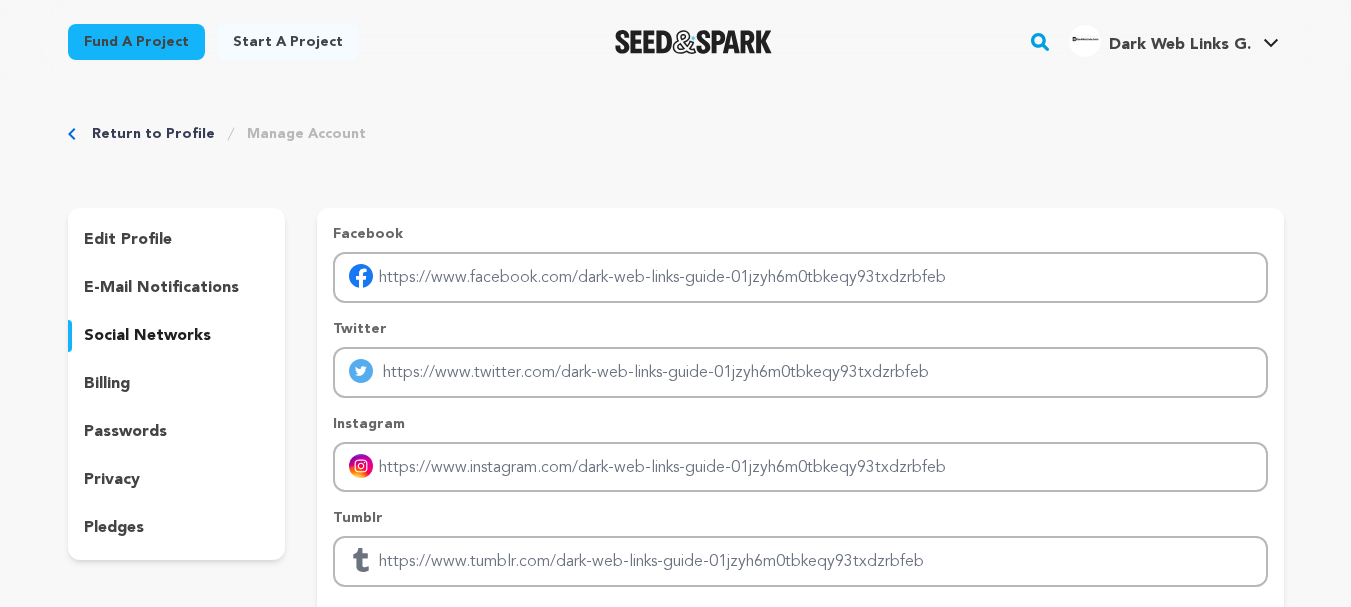 click on "e-mail notifications" at bounding box center (161, 288) 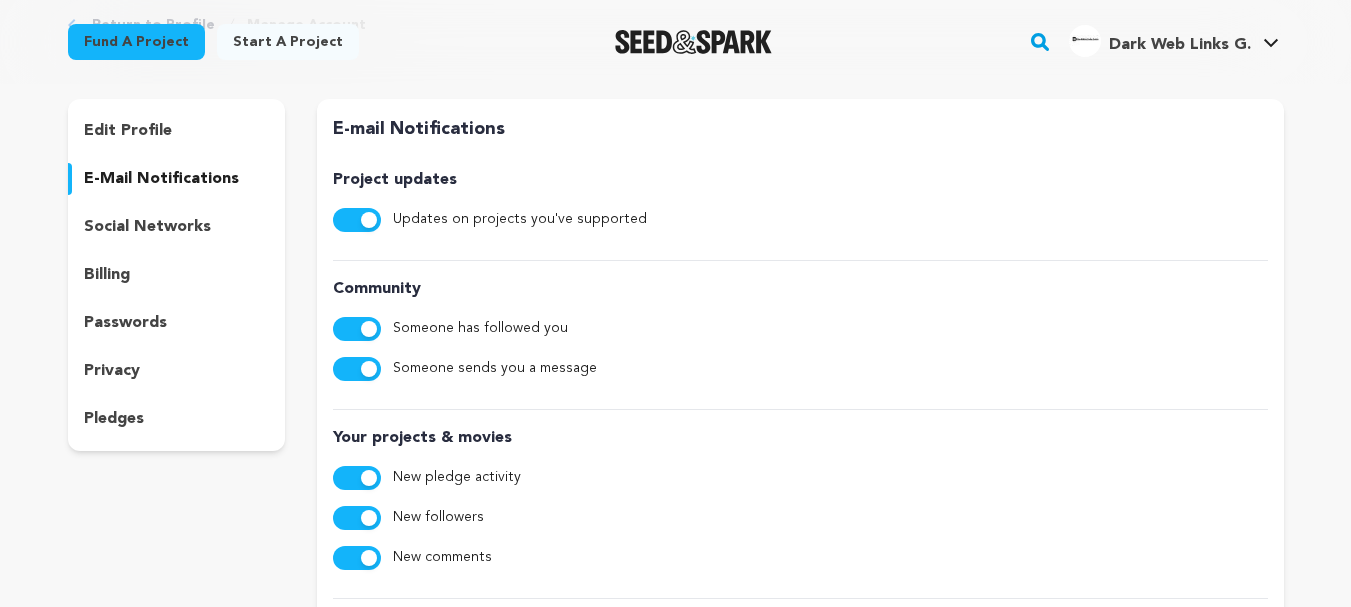 scroll, scrollTop: 100, scrollLeft: 0, axis: vertical 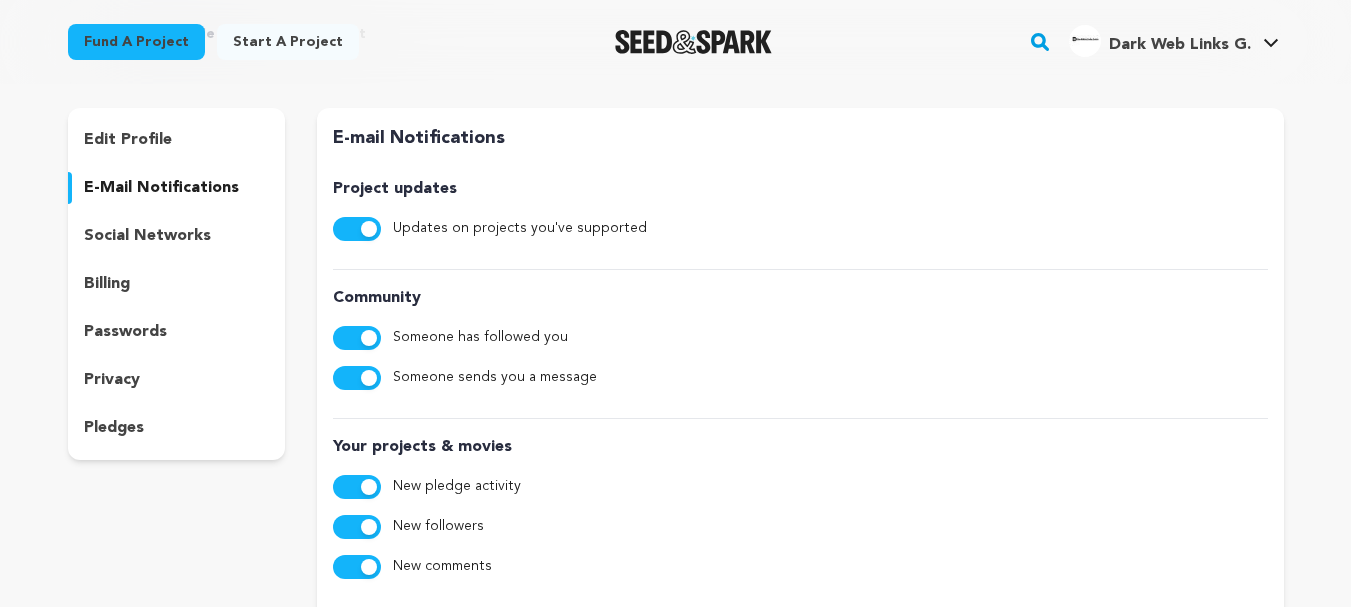 click on "edit profile" at bounding box center (128, 140) 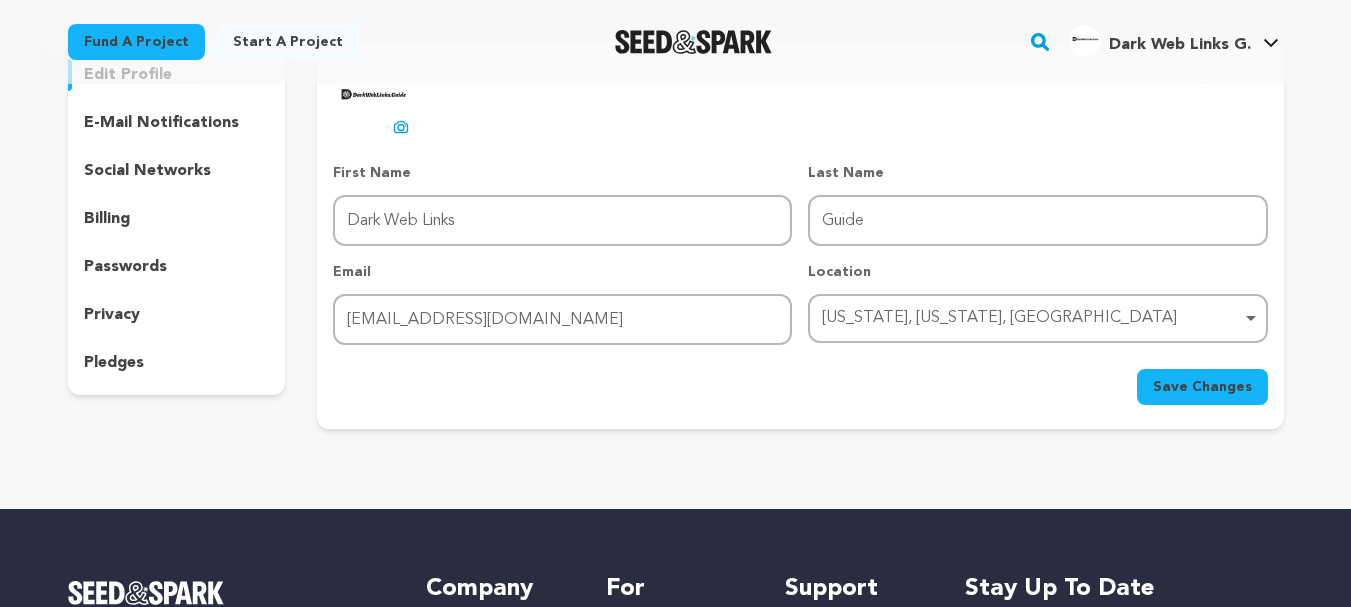 scroll, scrollTop: 200, scrollLeft: 0, axis: vertical 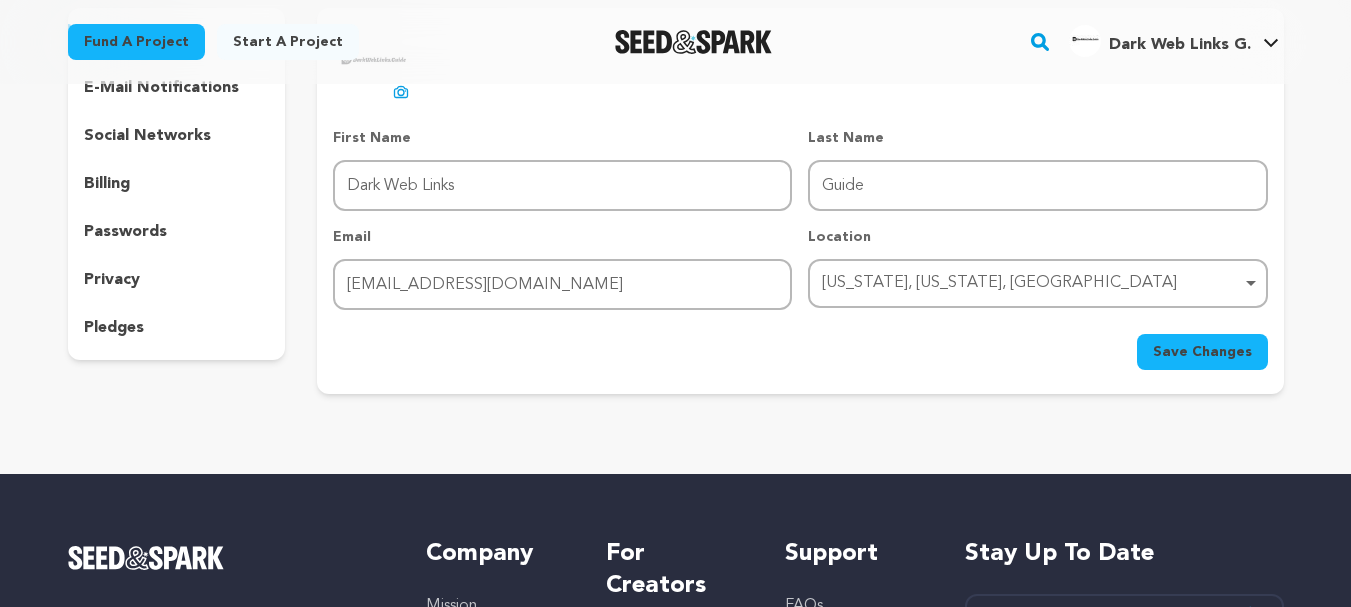 click on "Save Changes" at bounding box center (800, 352) 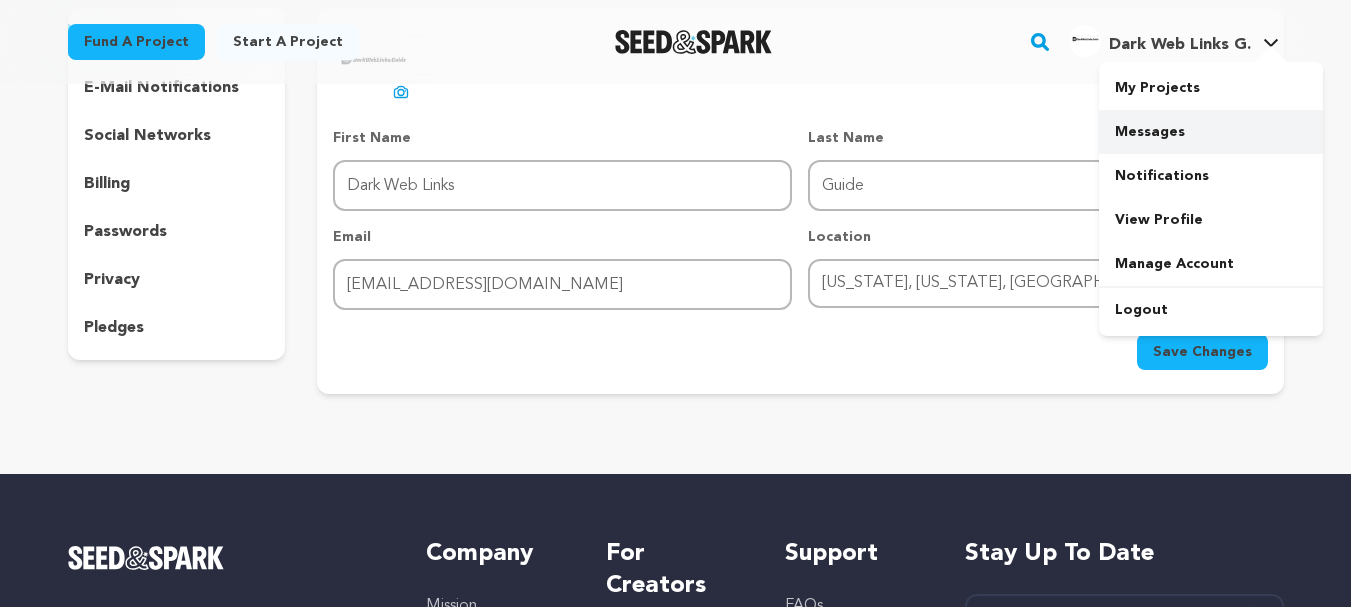 click on "Messages" at bounding box center (1211, 132) 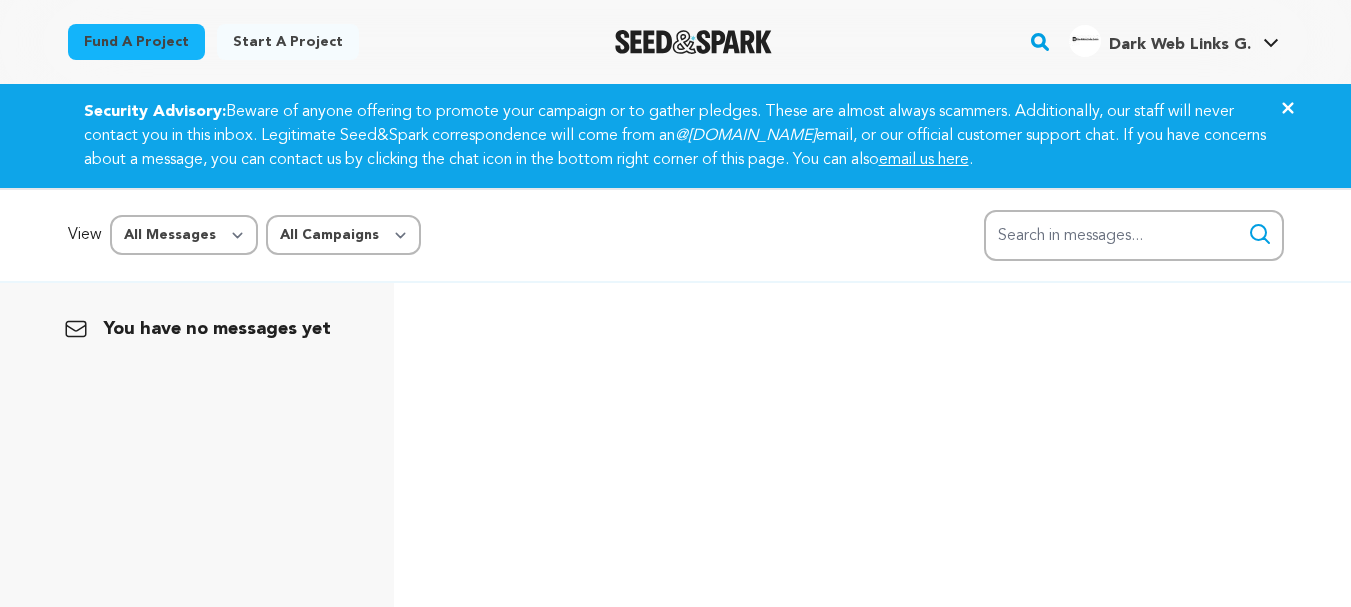scroll, scrollTop: 0, scrollLeft: 0, axis: both 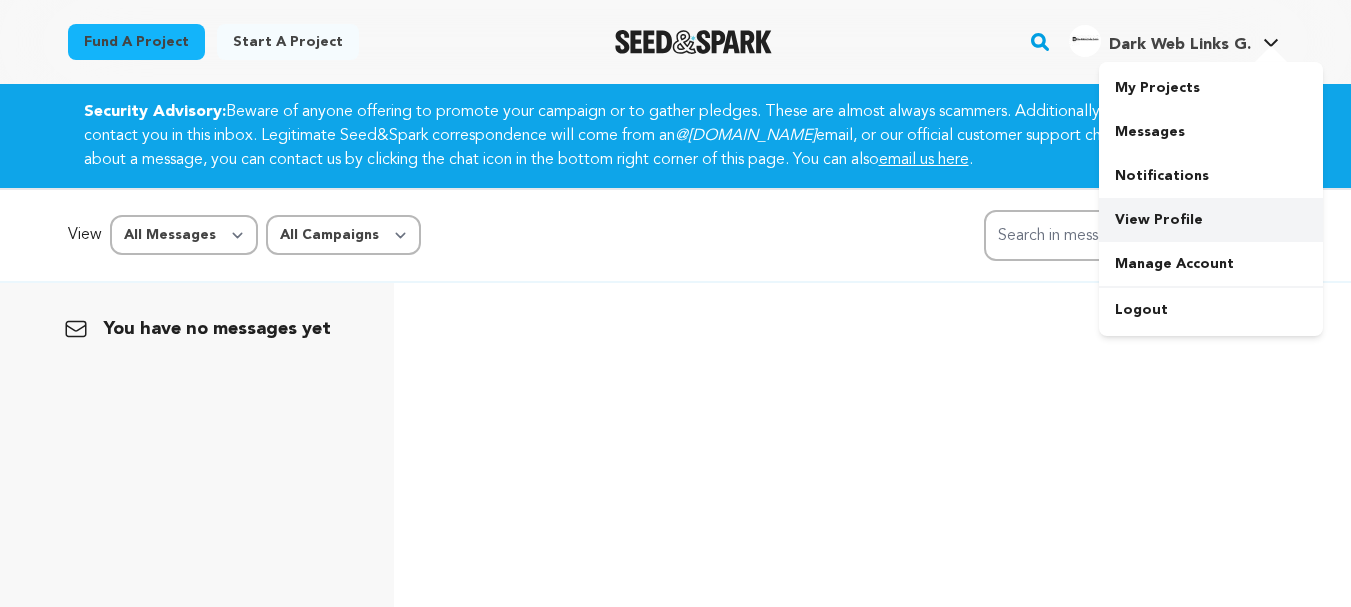 click on "View Profile" at bounding box center [1211, 220] 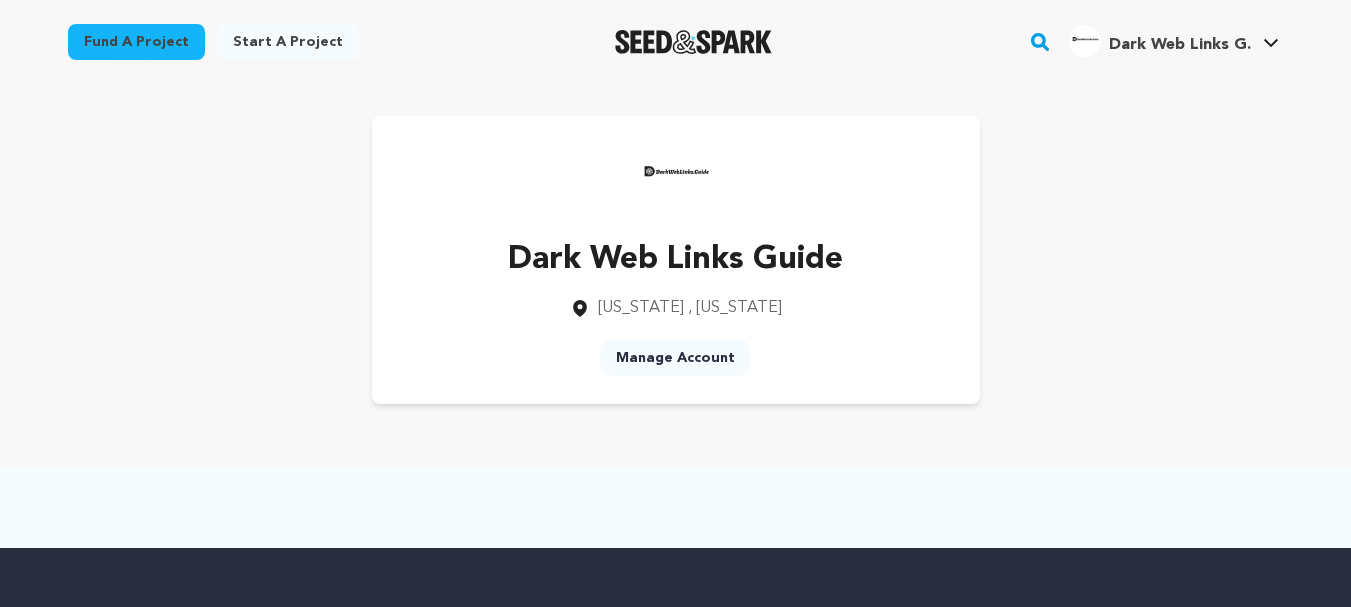 scroll, scrollTop: 0, scrollLeft: 0, axis: both 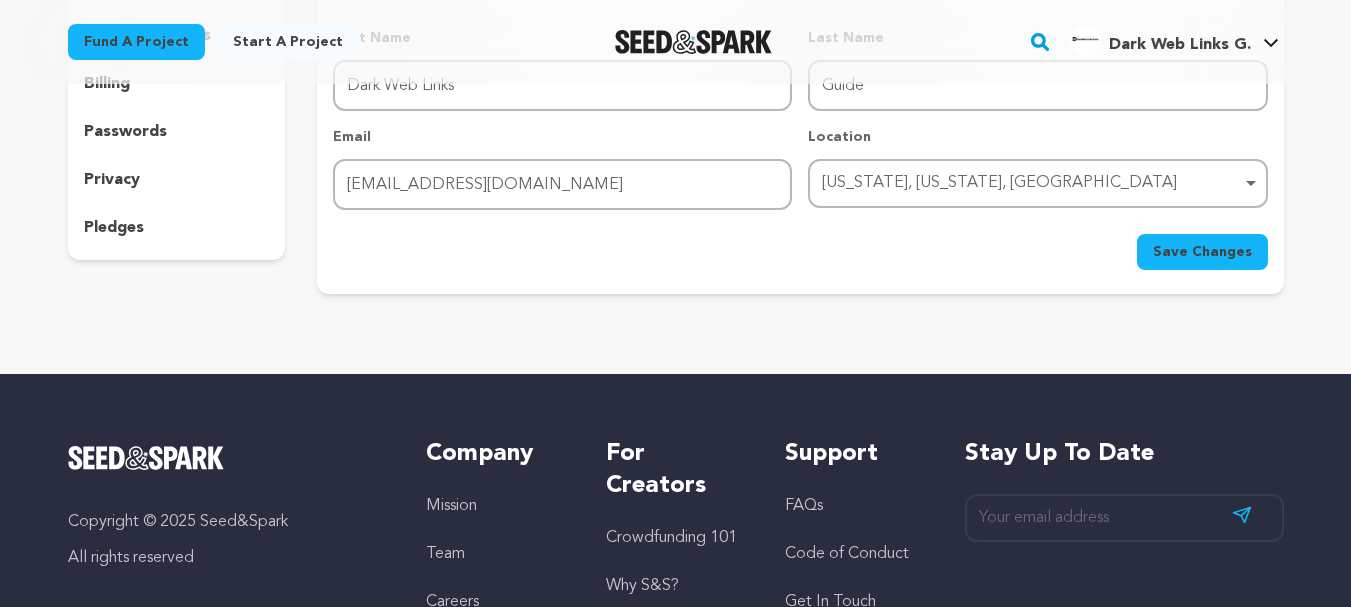 click on "Save Changes" at bounding box center (800, 252) 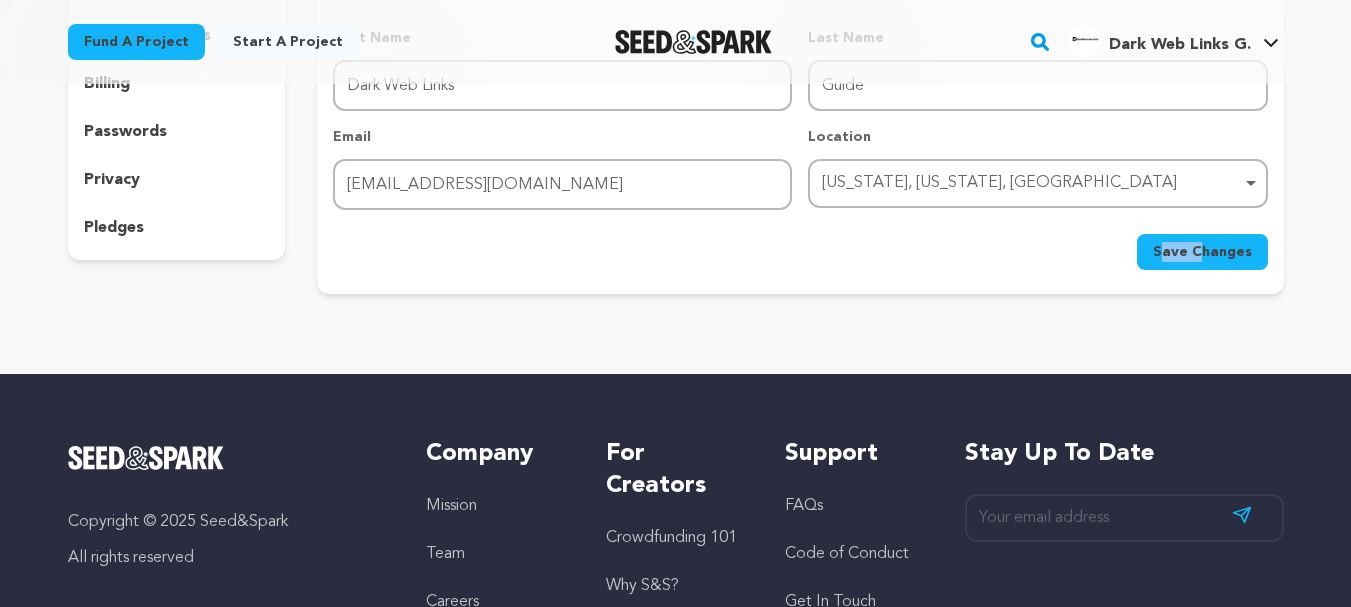 click on "Save Changes" at bounding box center (800, 252) 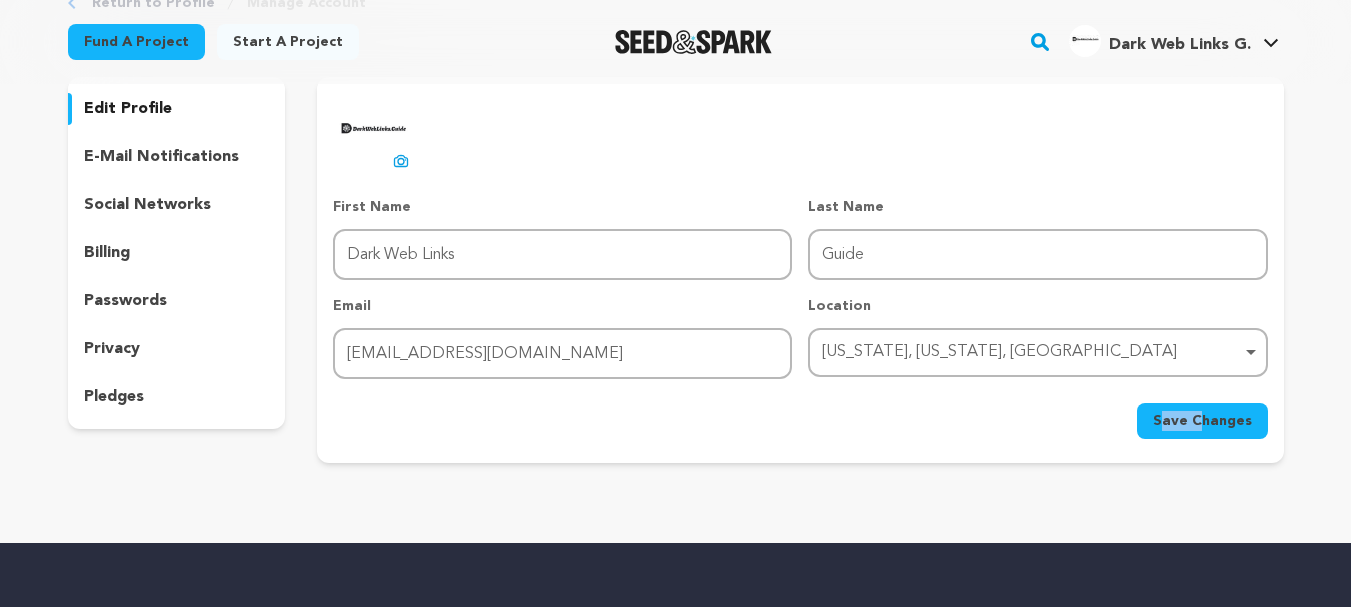 scroll, scrollTop: 100, scrollLeft: 0, axis: vertical 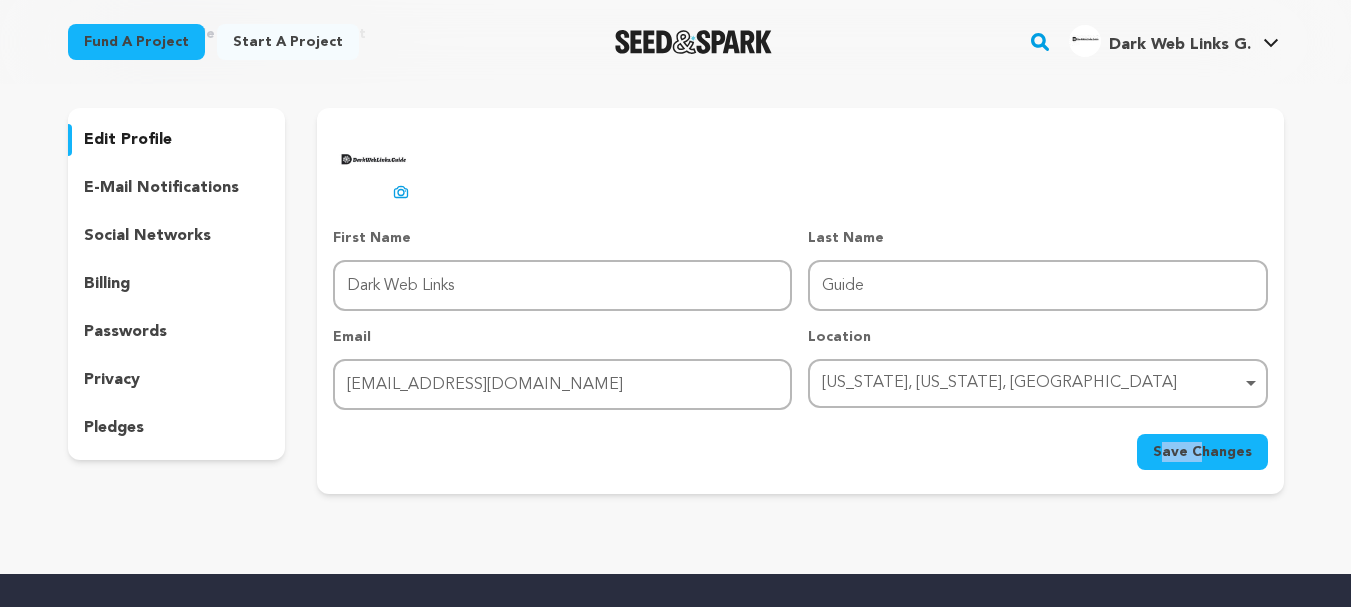 click on "New York, New York, United States Remove item" at bounding box center (1031, 383) 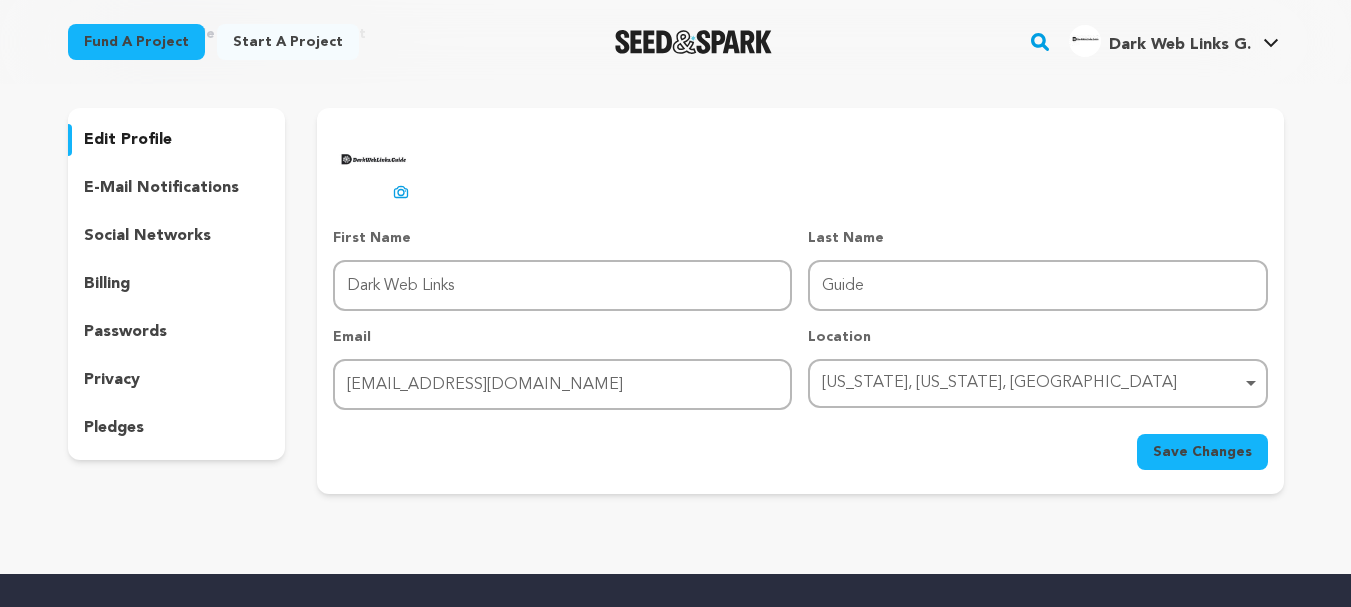 click on "Save Changes" at bounding box center (800, 452) 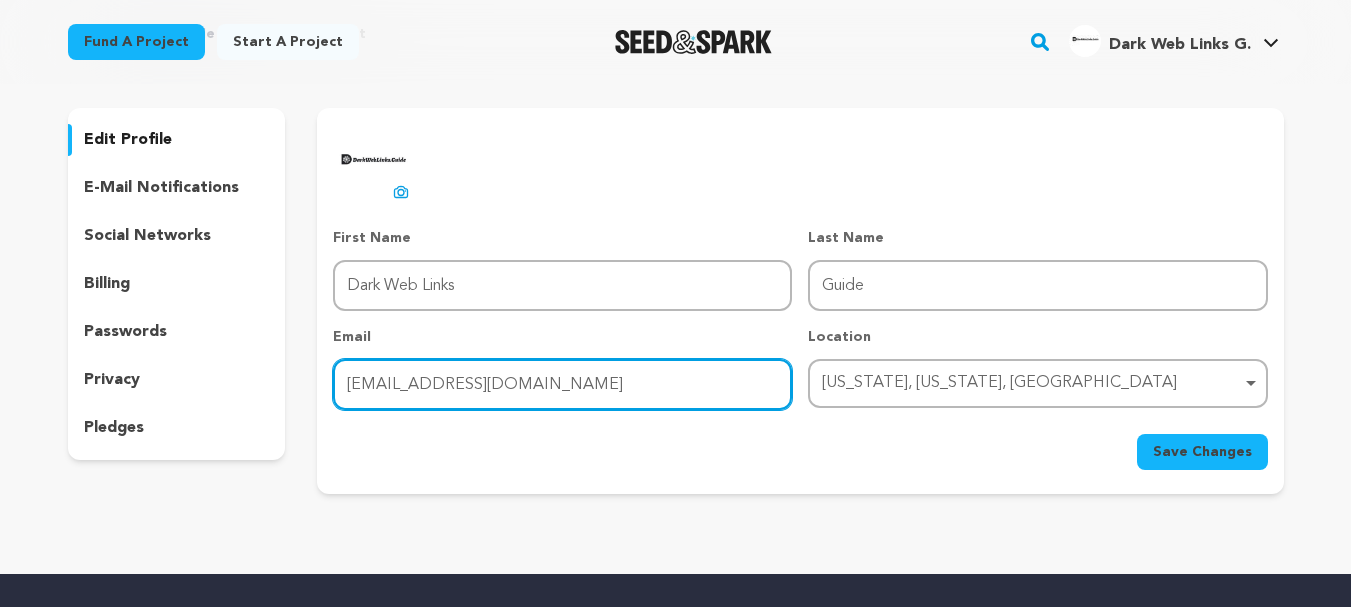 click on "[EMAIL_ADDRESS][DOMAIN_NAME]" at bounding box center [562, 384] 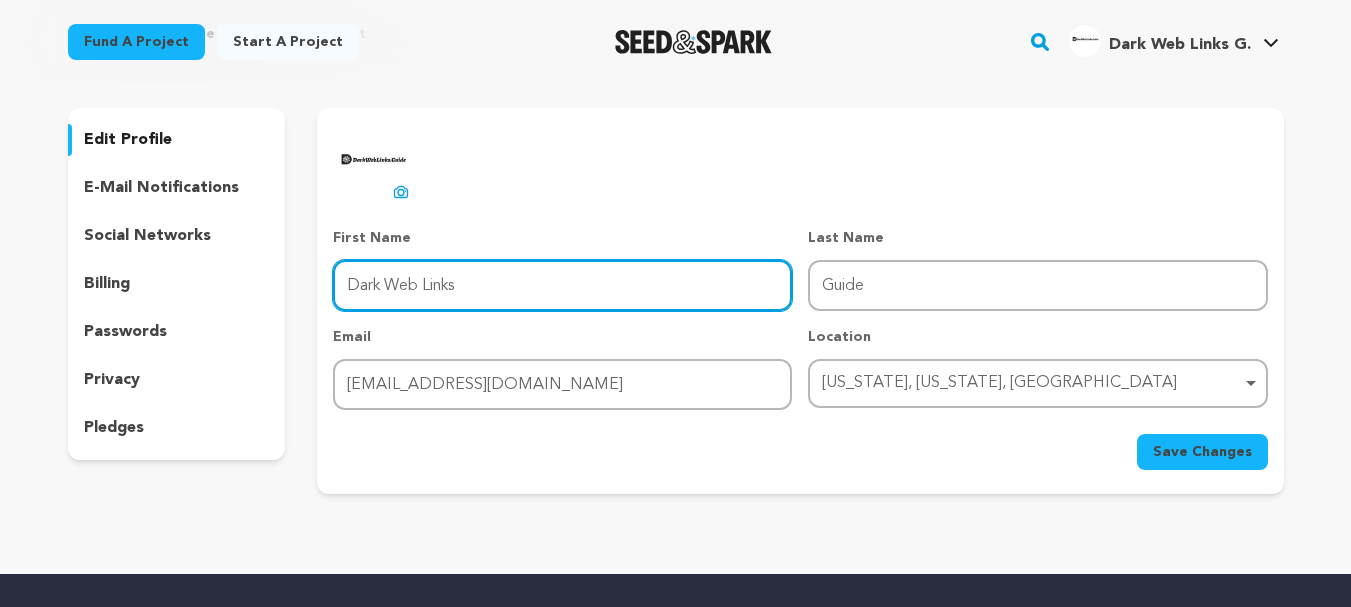 click on "Dark Web Links" at bounding box center (562, 285) 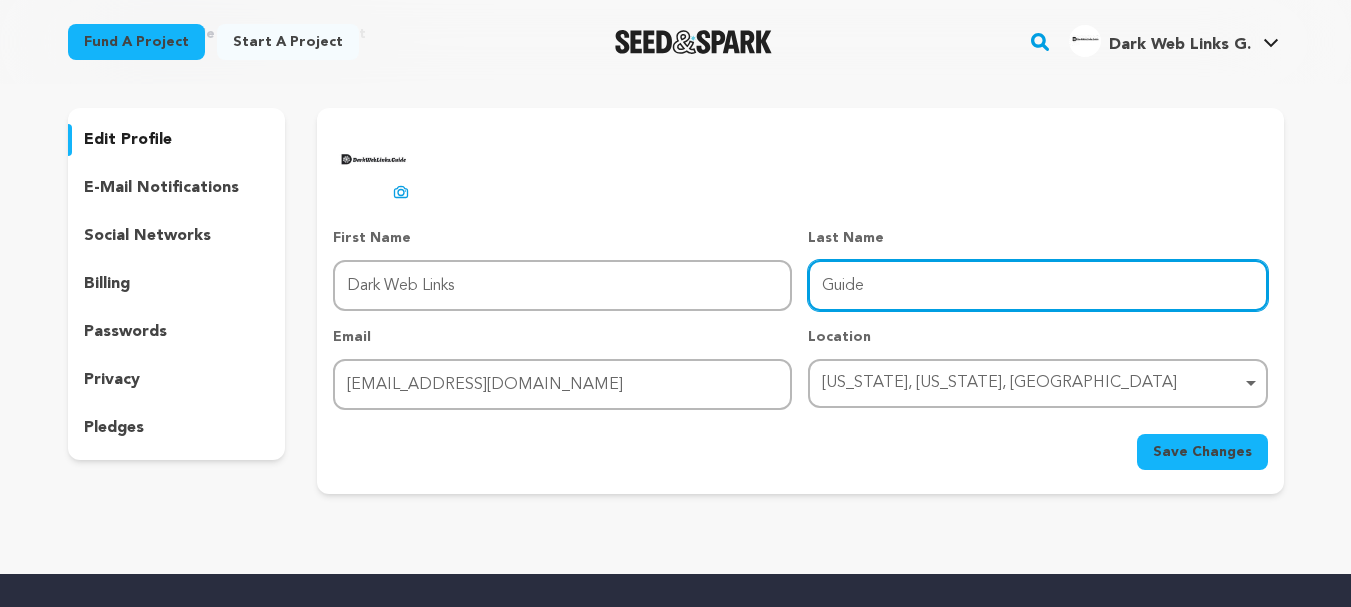 click on "Guide" at bounding box center (1037, 285) 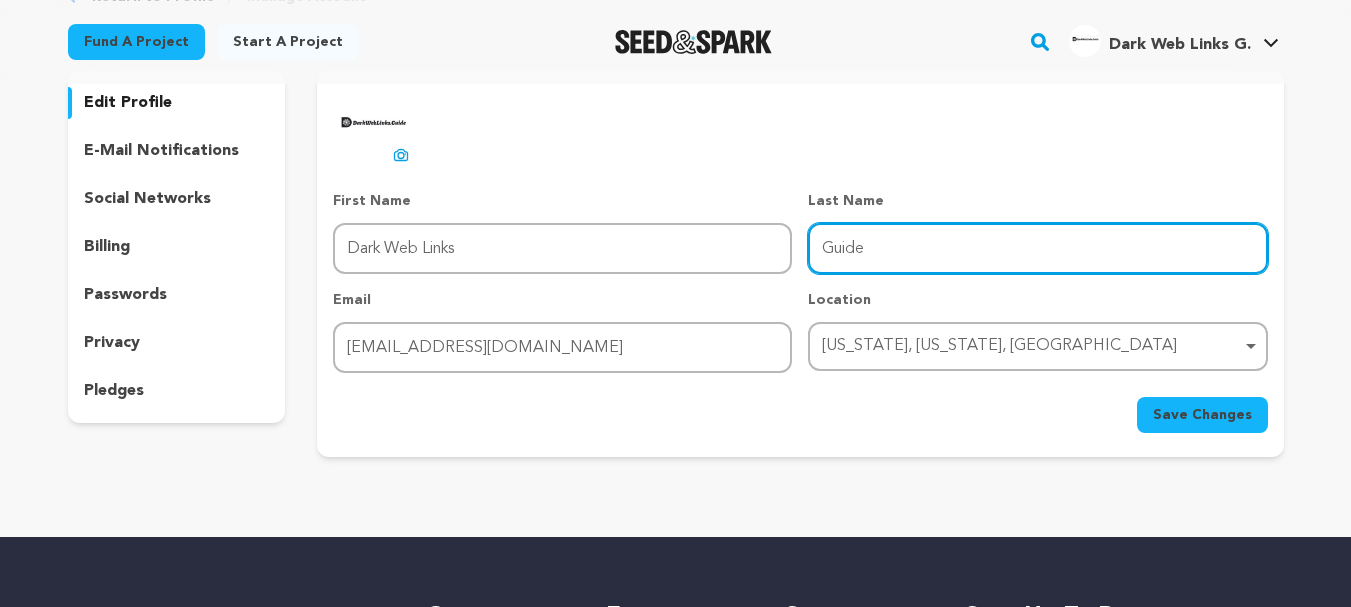 scroll, scrollTop: 200, scrollLeft: 0, axis: vertical 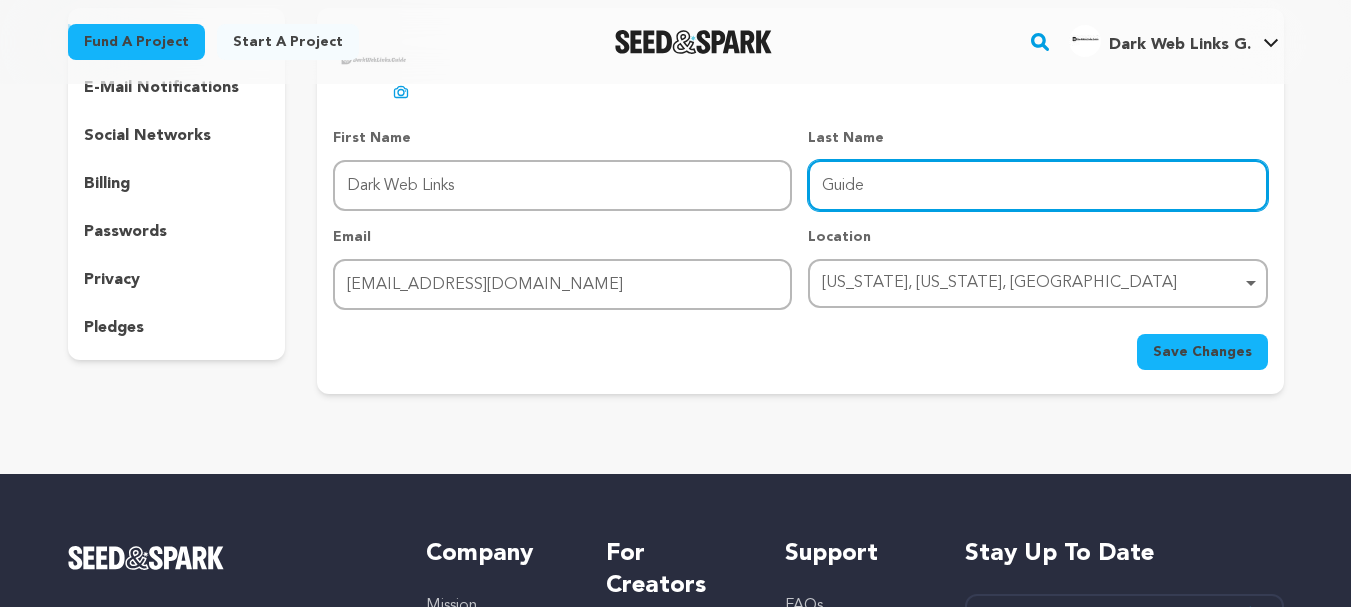 click on "New York, New York, United States Remove item" at bounding box center (1037, 283) 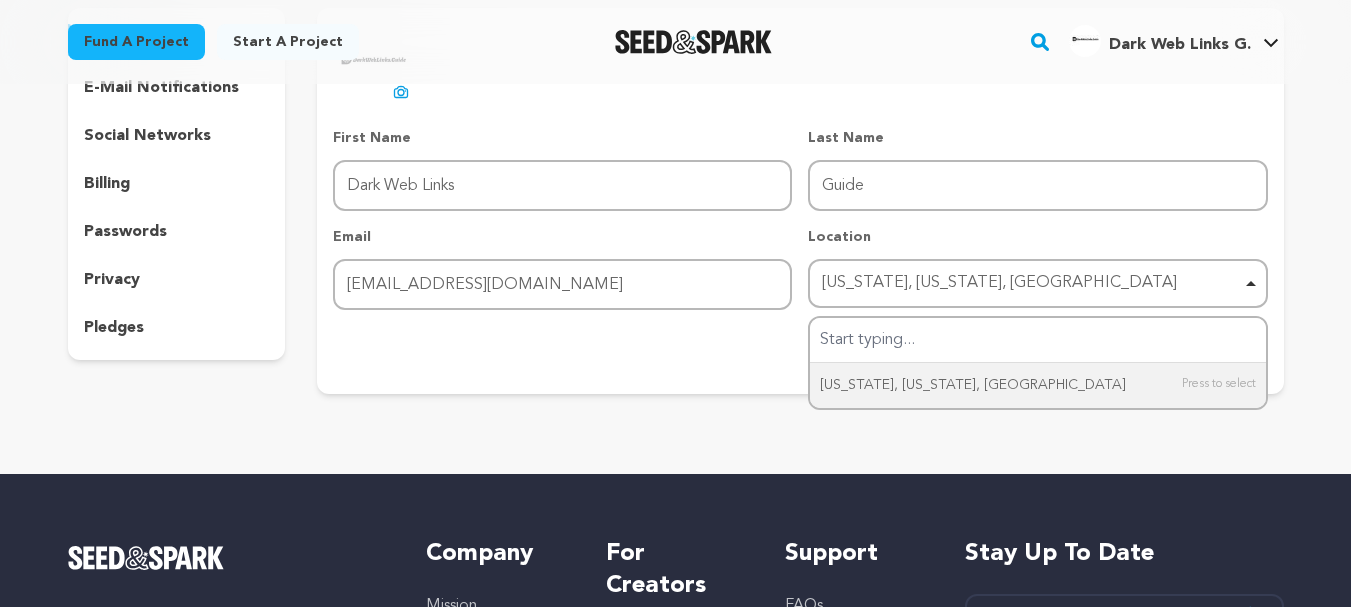 click on "Save Changes" at bounding box center (800, 352) 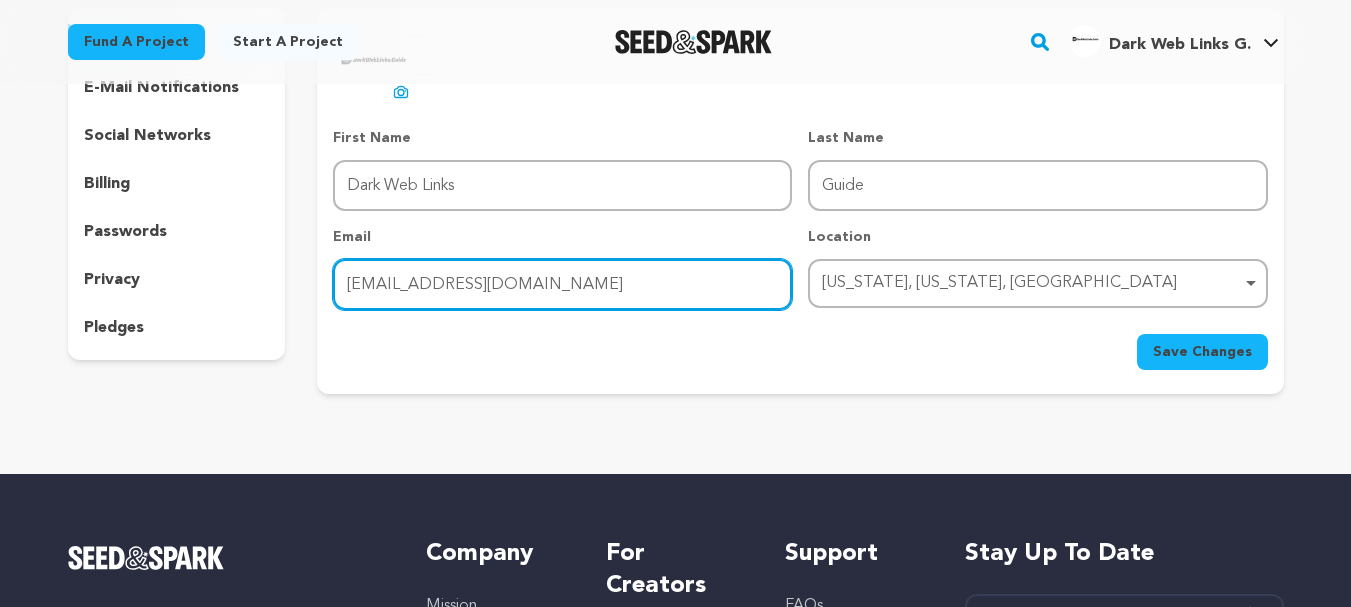 click on "sufolbiswas23hr@gmail.com" at bounding box center (562, 284) 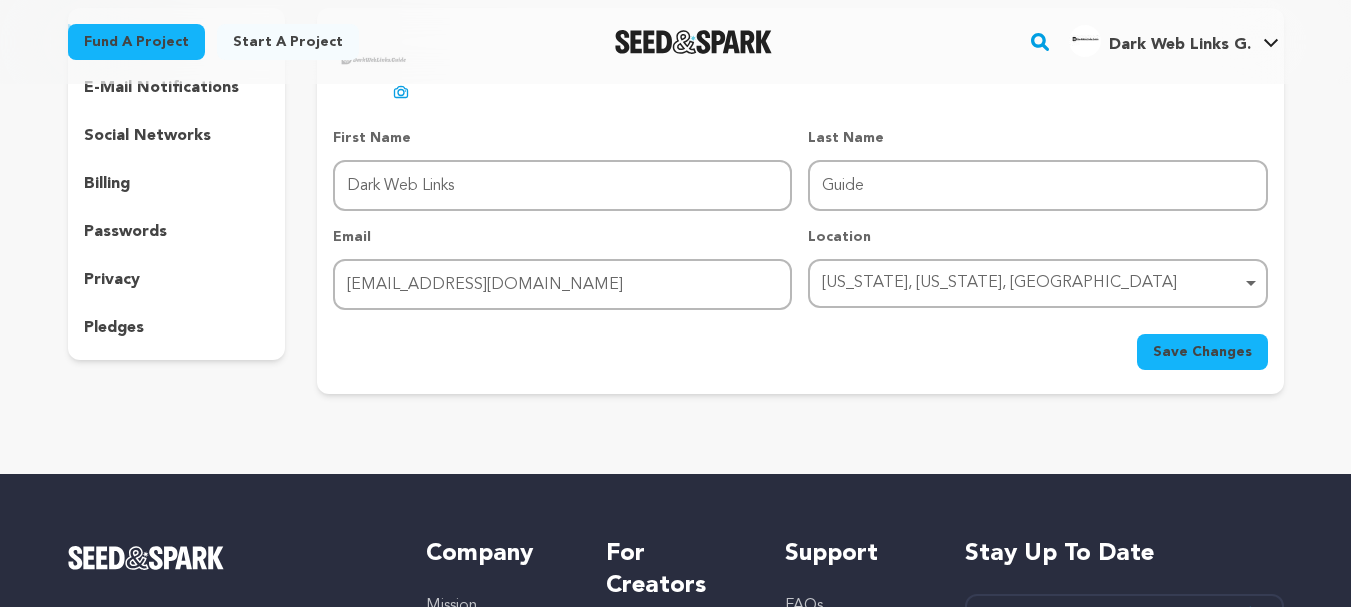 click on "First Name
First Name
Dark Web Links
Last Name
Last Name
Guide
Email
Email
sufolbiswas23hr@gmail.com
Location
New York, New York, United States  New York, New York, United States Remove item  New York, New York, United States
Save Changes" at bounding box center (800, 249) 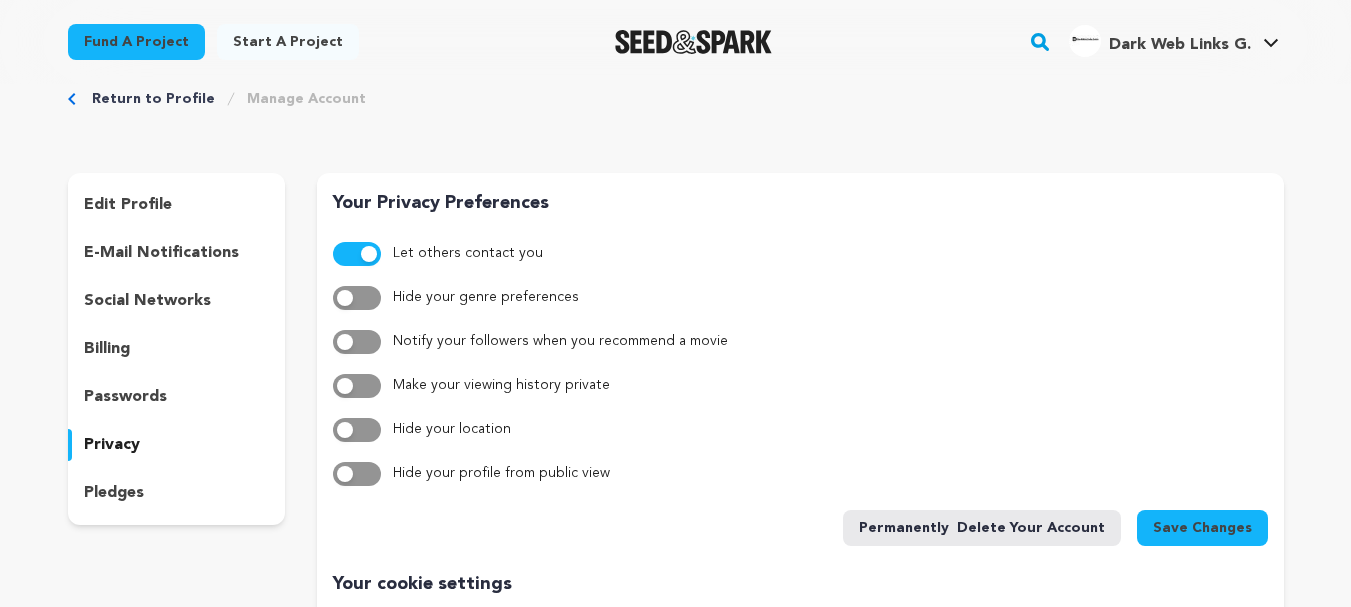 scroll, scrollTop: 0, scrollLeft: 0, axis: both 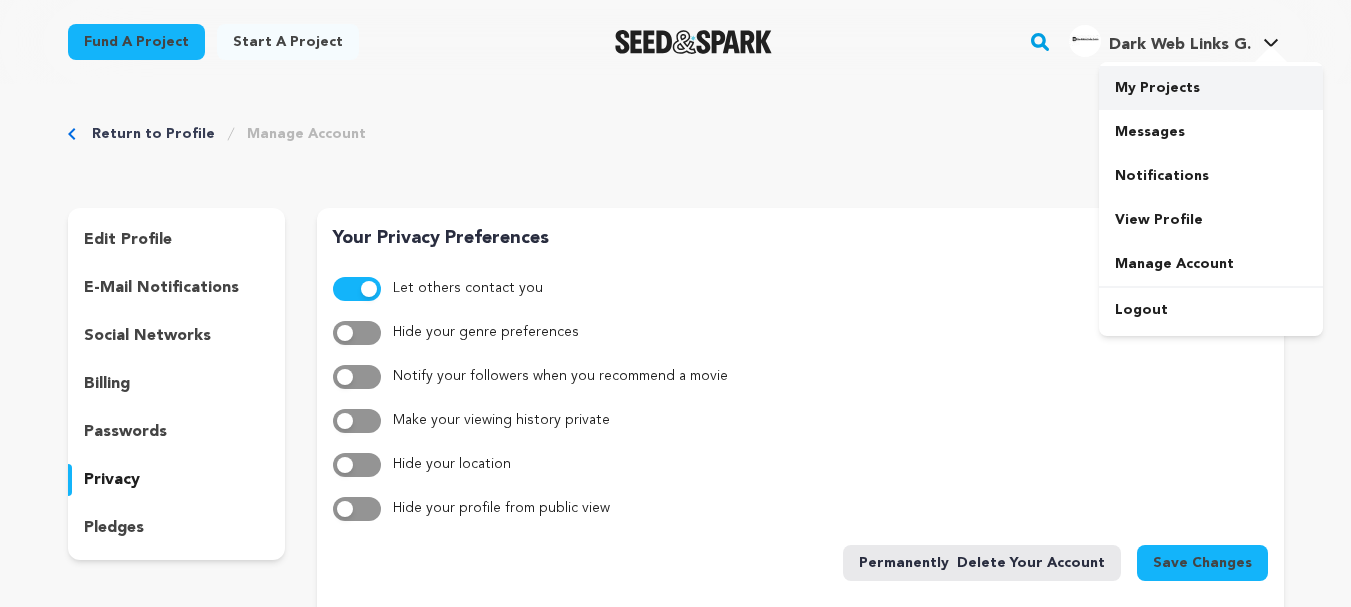 click on "My Projects" at bounding box center (1211, 88) 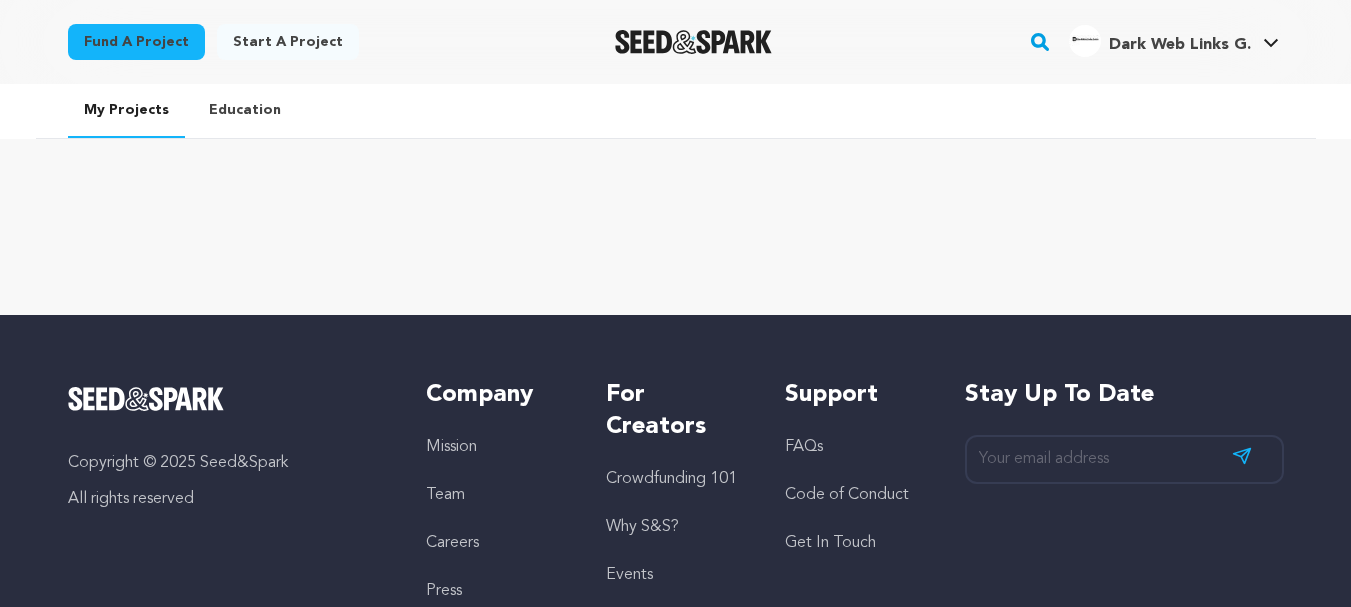 scroll, scrollTop: 0, scrollLeft: 0, axis: both 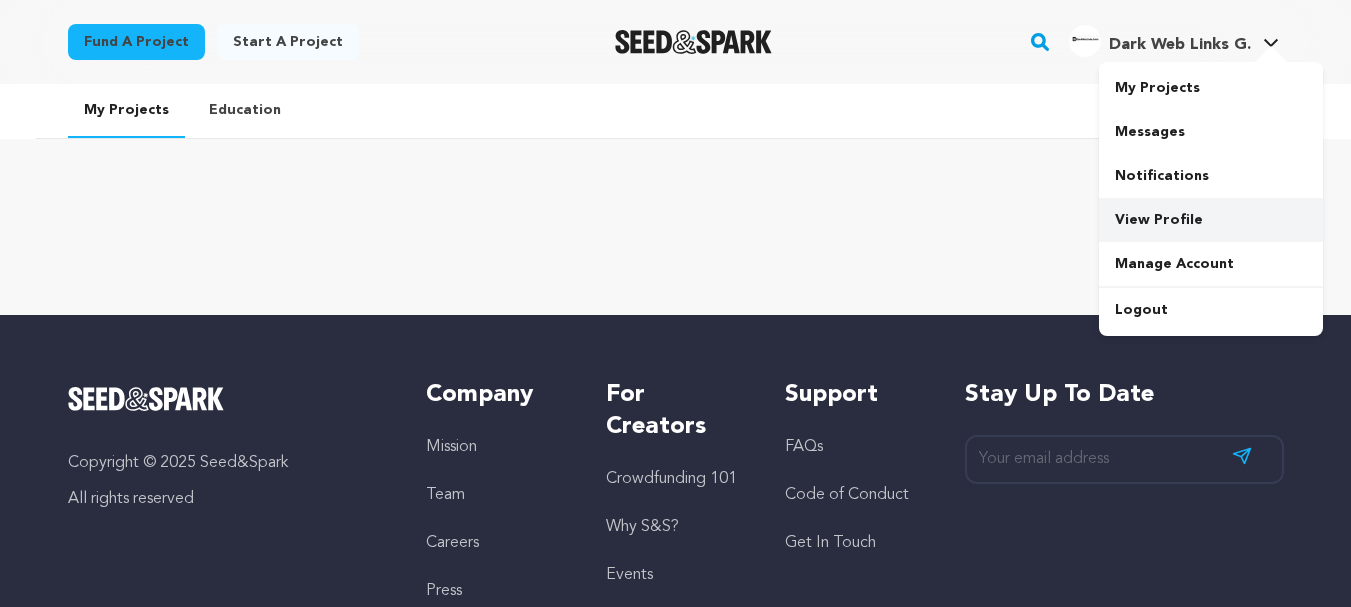 click on "View Profile" at bounding box center (1211, 220) 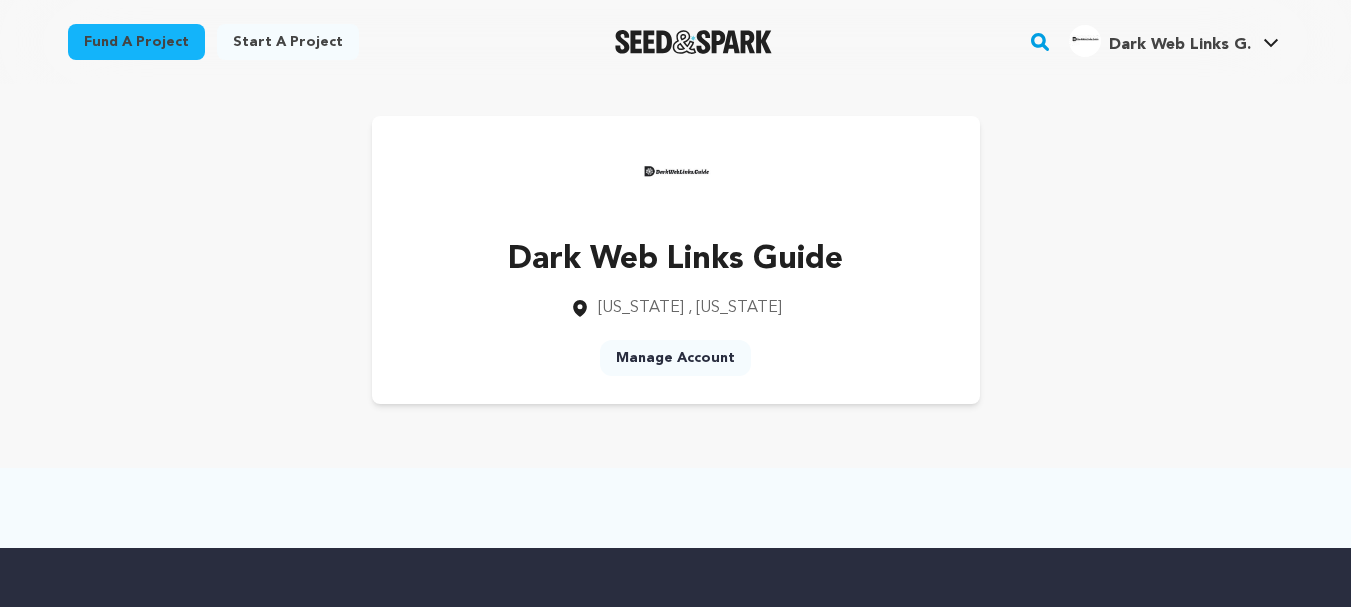 scroll, scrollTop: 0, scrollLeft: 0, axis: both 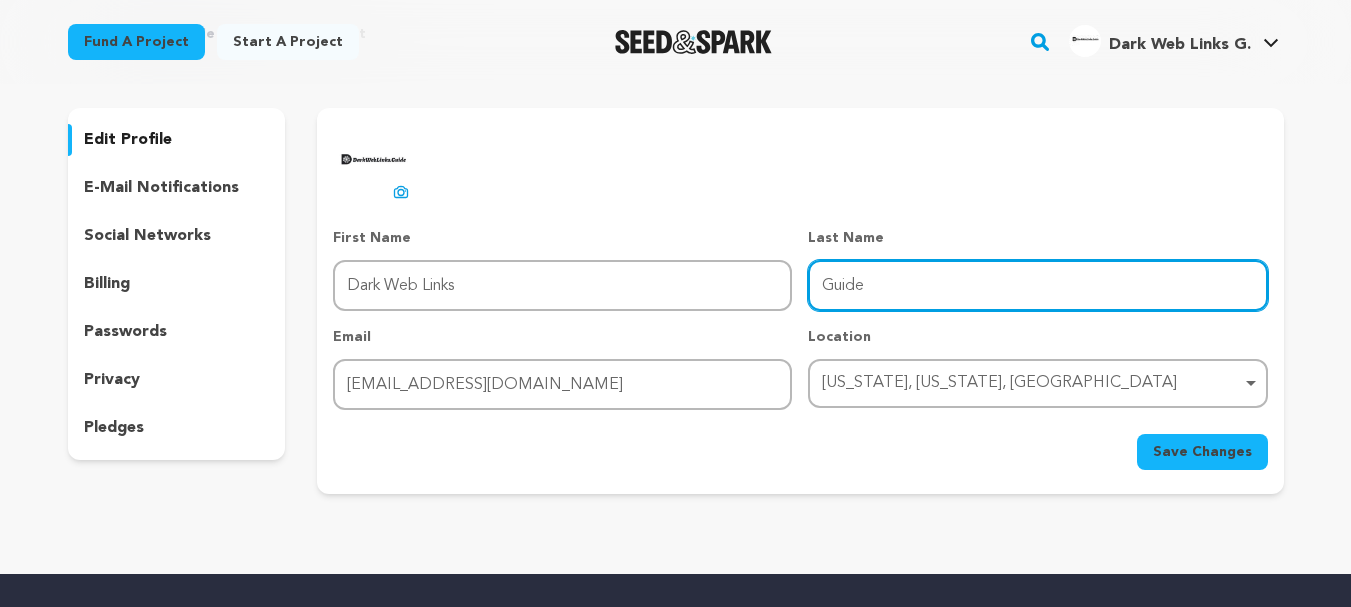 click on "Guide" at bounding box center [1037, 285] 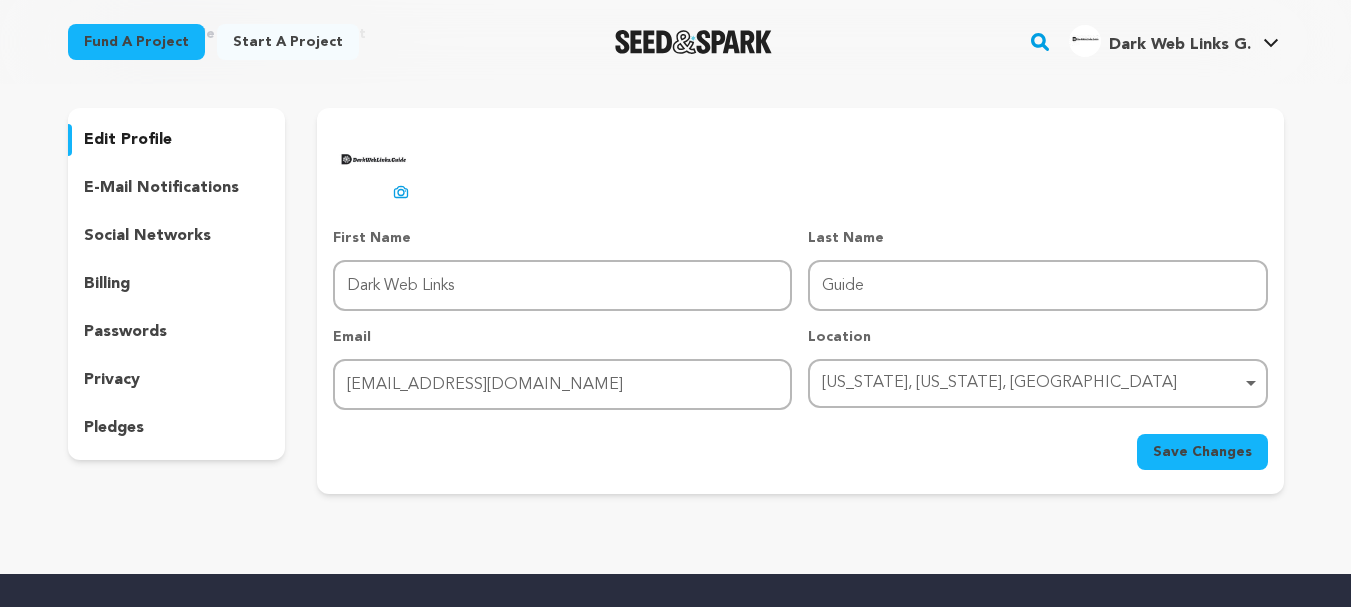 click on "Save Changes" at bounding box center (1202, 452) 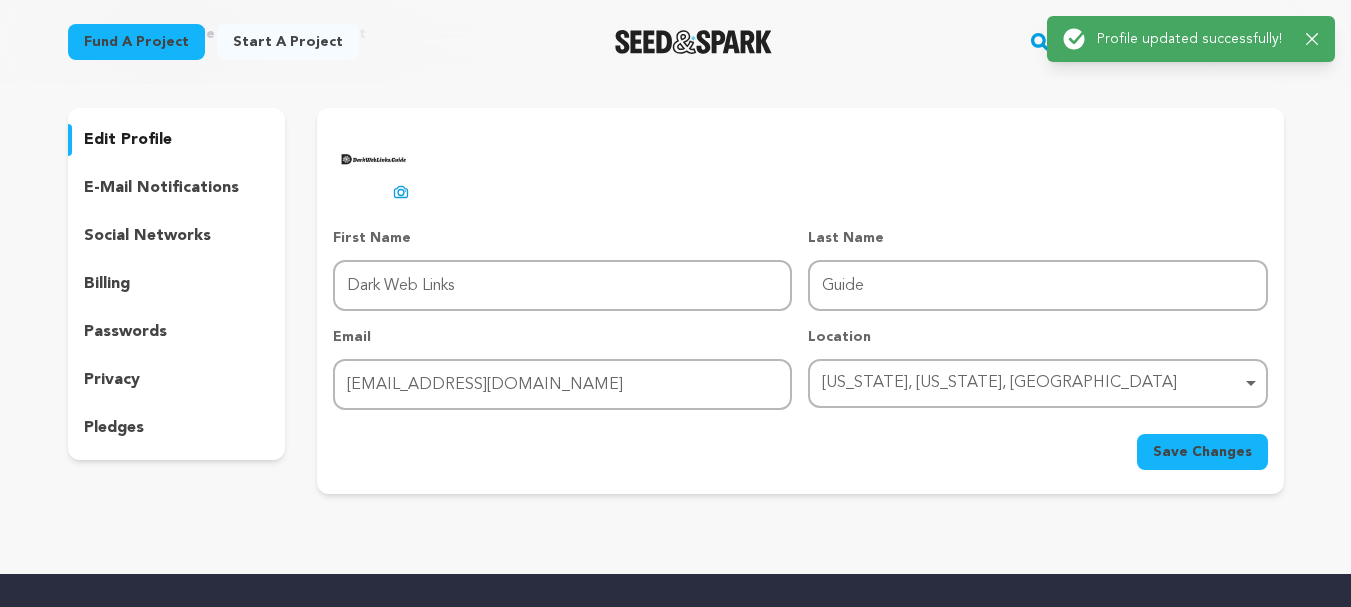 click on "uploading spinner
upload profile image
First Name
First Name
Dark Web Links
Last Name
Last Name
Guide
Email
Email
[EMAIL_ADDRESS][DOMAIN_NAME]
Location
[US_STATE], [US_STATE], [GEOGRAPHIC_DATA]  [US_STATE], [US_STATE], [GEOGRAPHIC_DATA] Remove item  [US_STATE], [US_STATE], [GEOGRAPHIC_DATA]" at bounding box center [800, 297] 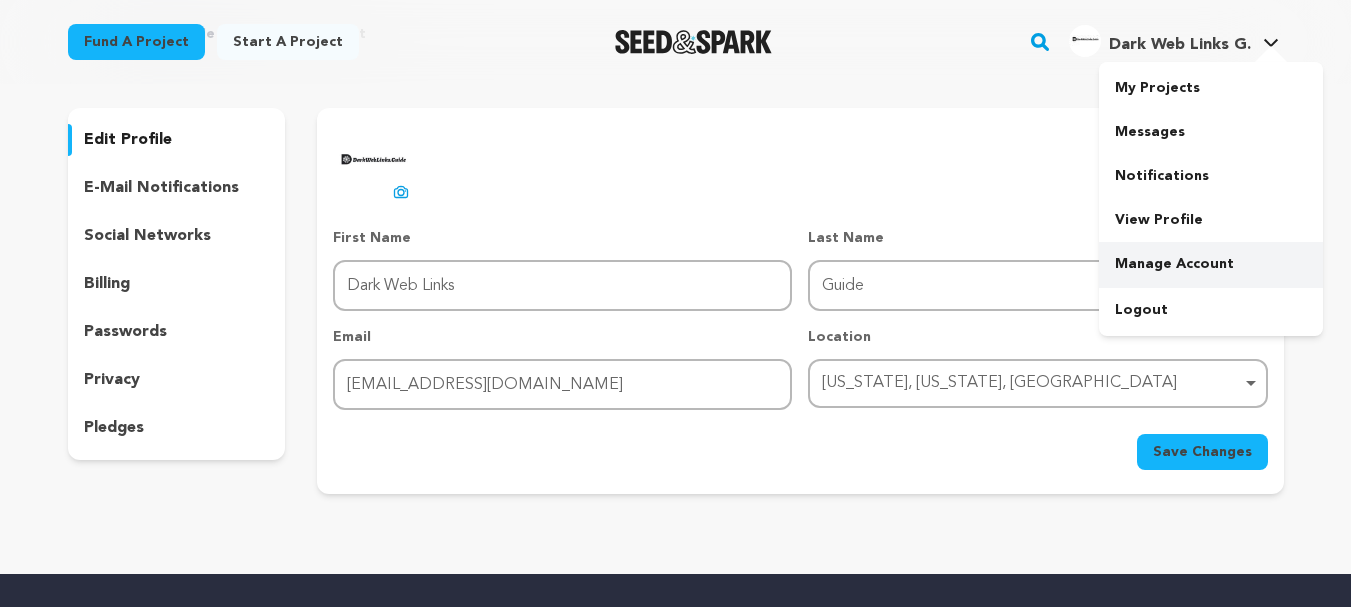 click on "Manage Account" at bounding box center (1211, 264) 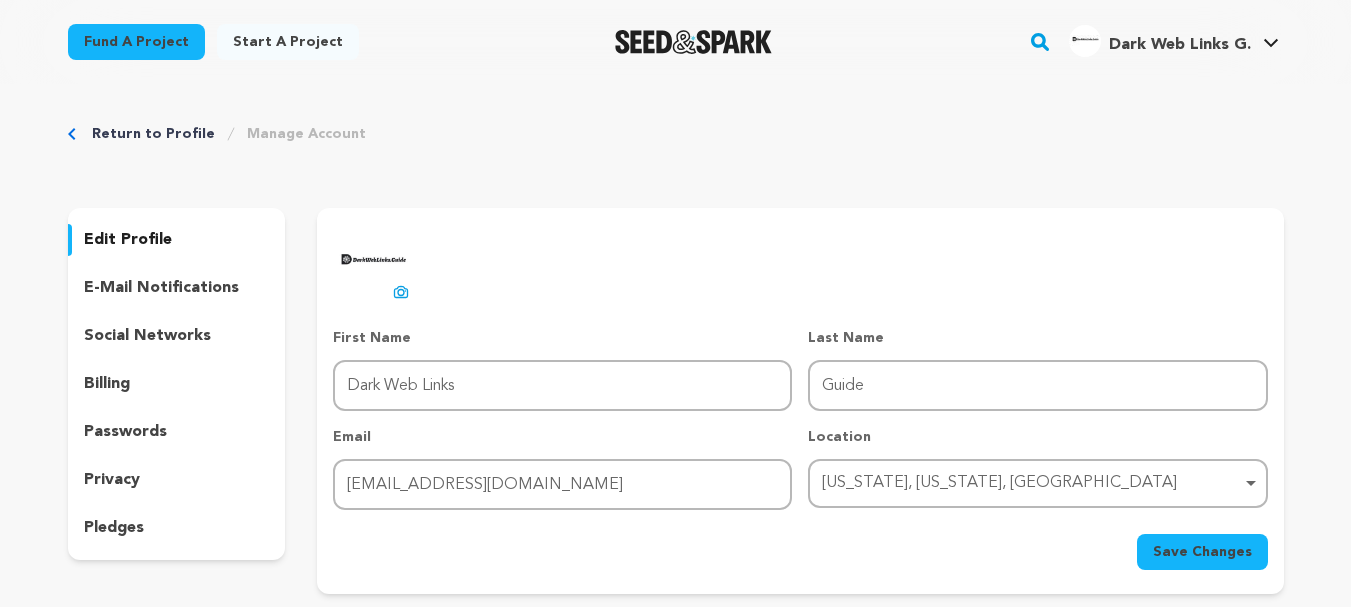 scroll, scrollTop: 0, scrollLeft: 0, axis: both 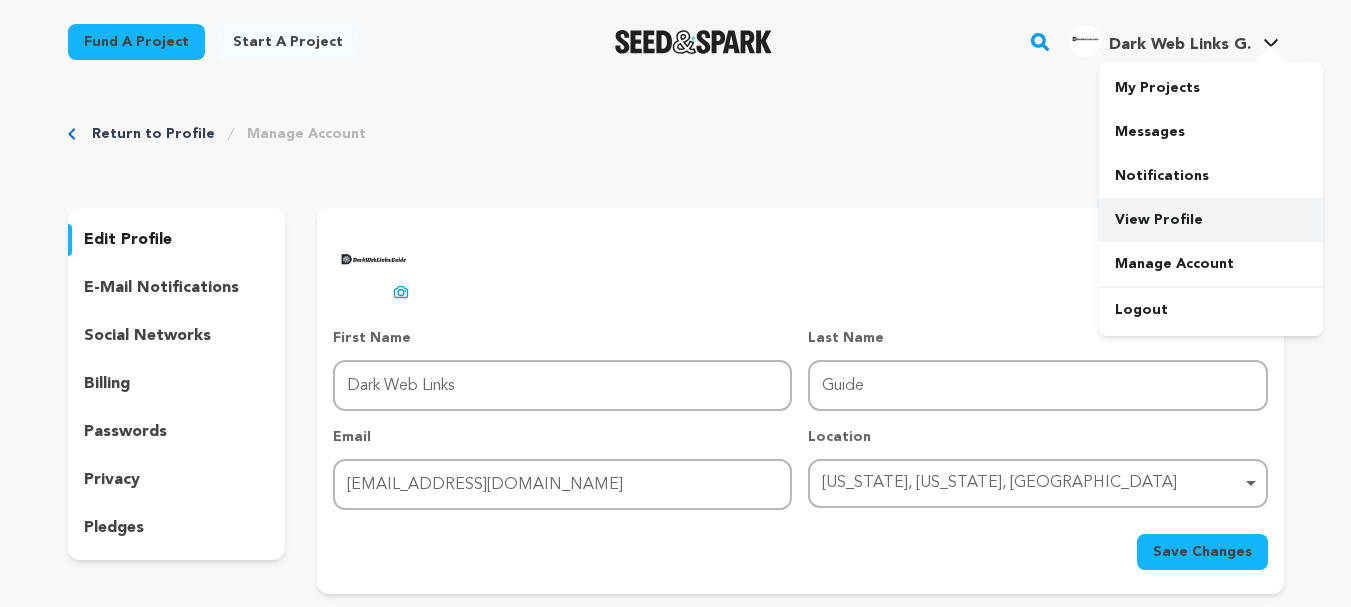 click on "View Profile" at bounding box center [1211, 220] 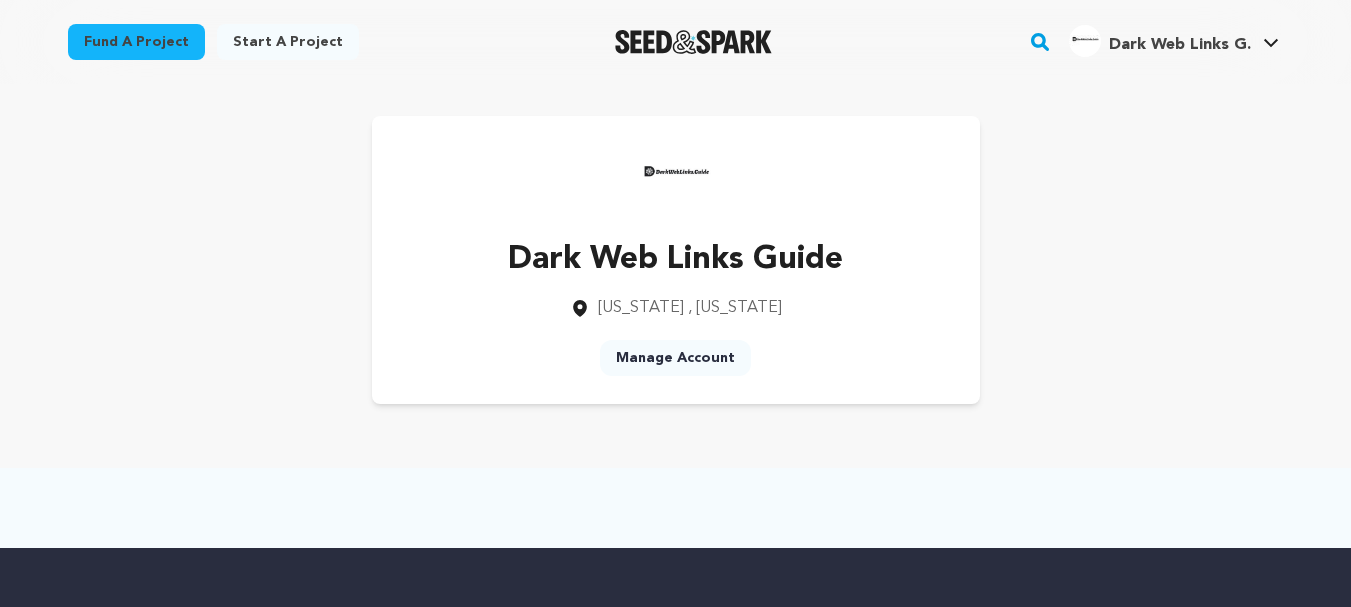 scroll, scrollTop: 0, scrollLeft: 0, axis: both 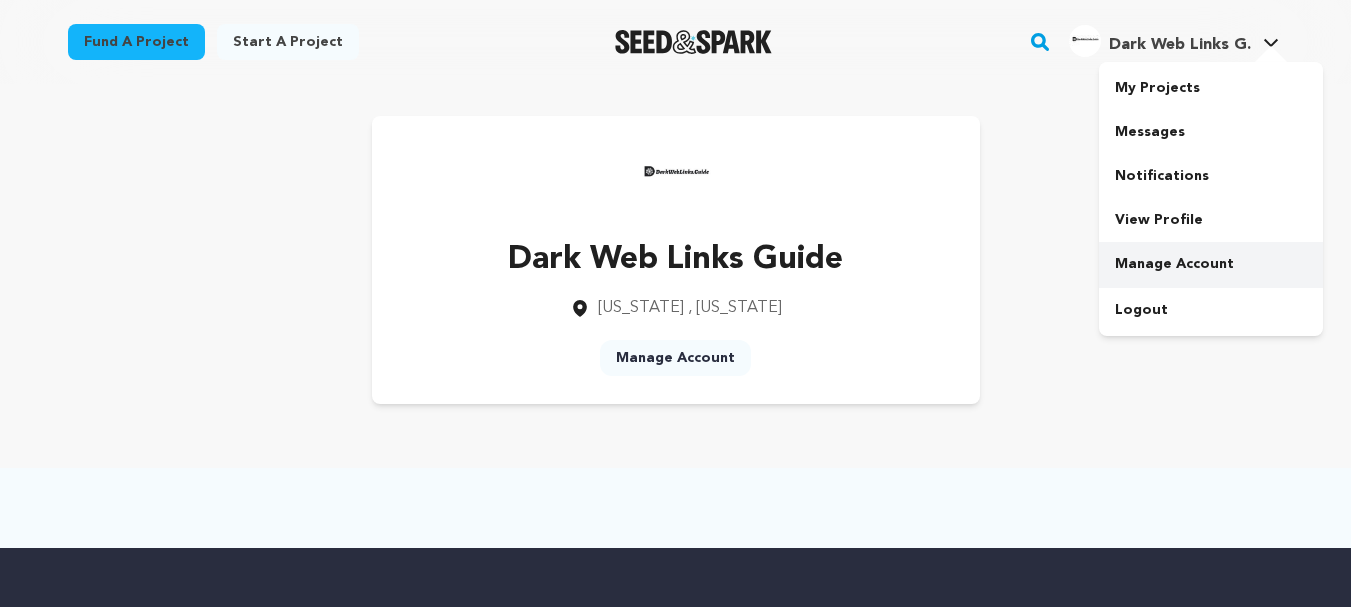 click on "Manage Account" at bounding box center [1211, 264] 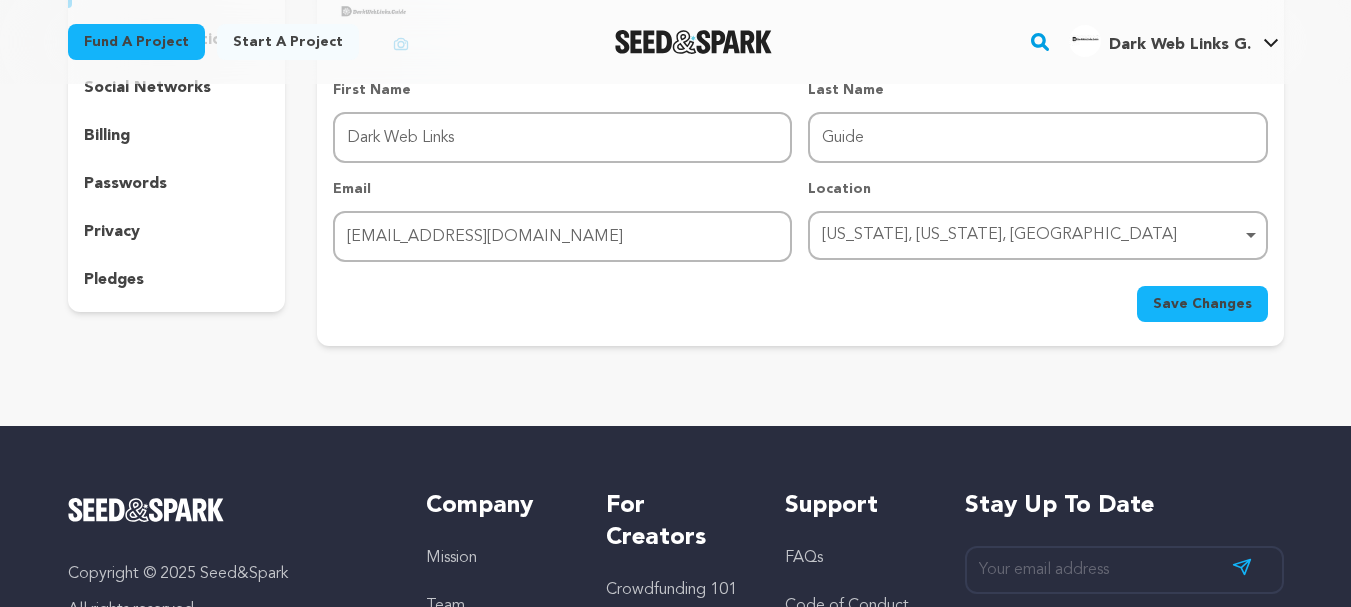 scroll, scrollTop: 200, scrollLeft: 0, axis: vertical 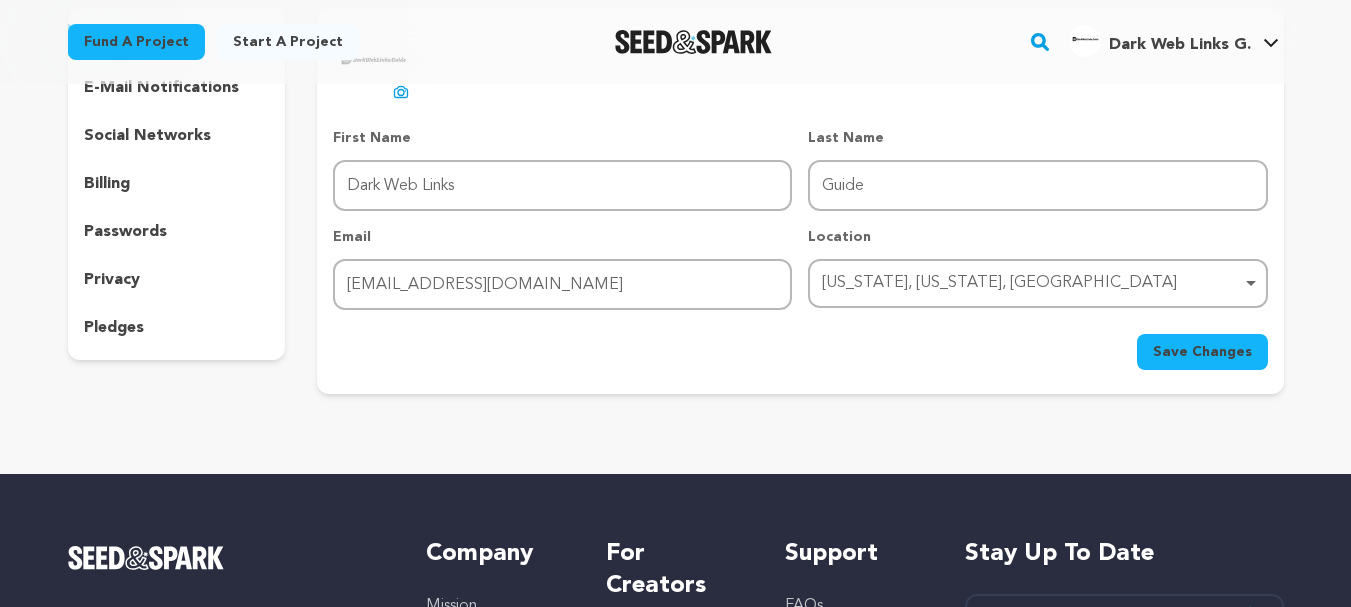 click on "pledges" at bounding box center [114, 328] 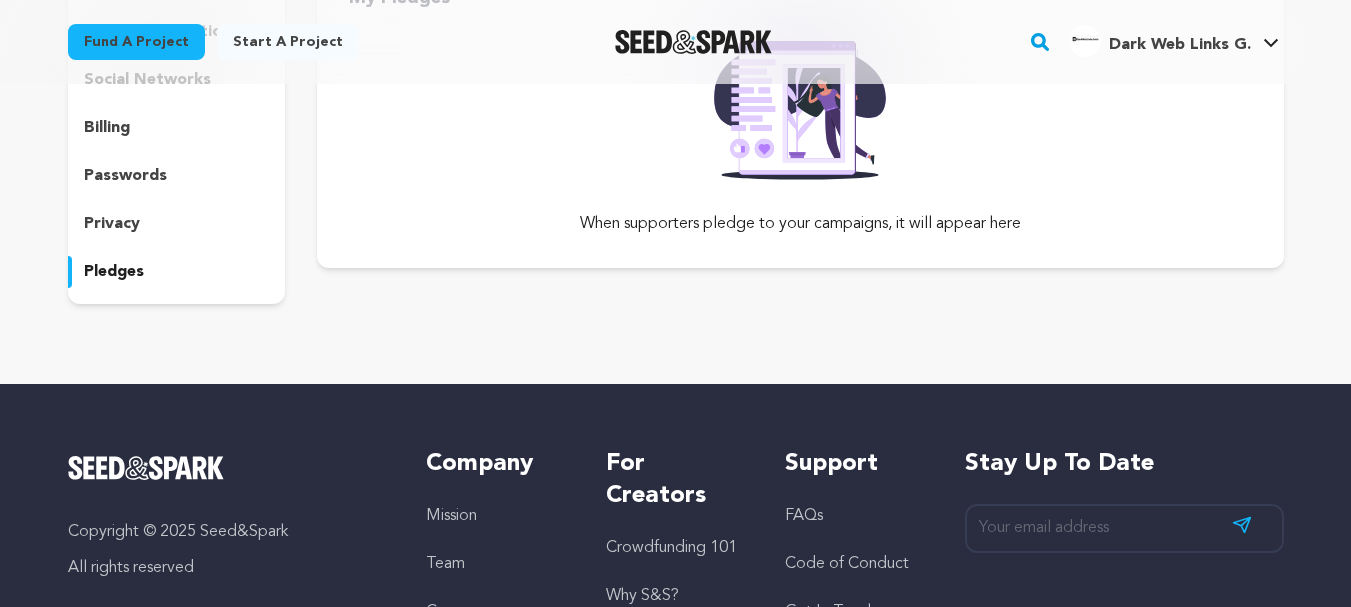 scroll, scrollTop: 200, scrollLeft: 0, axis: vertical 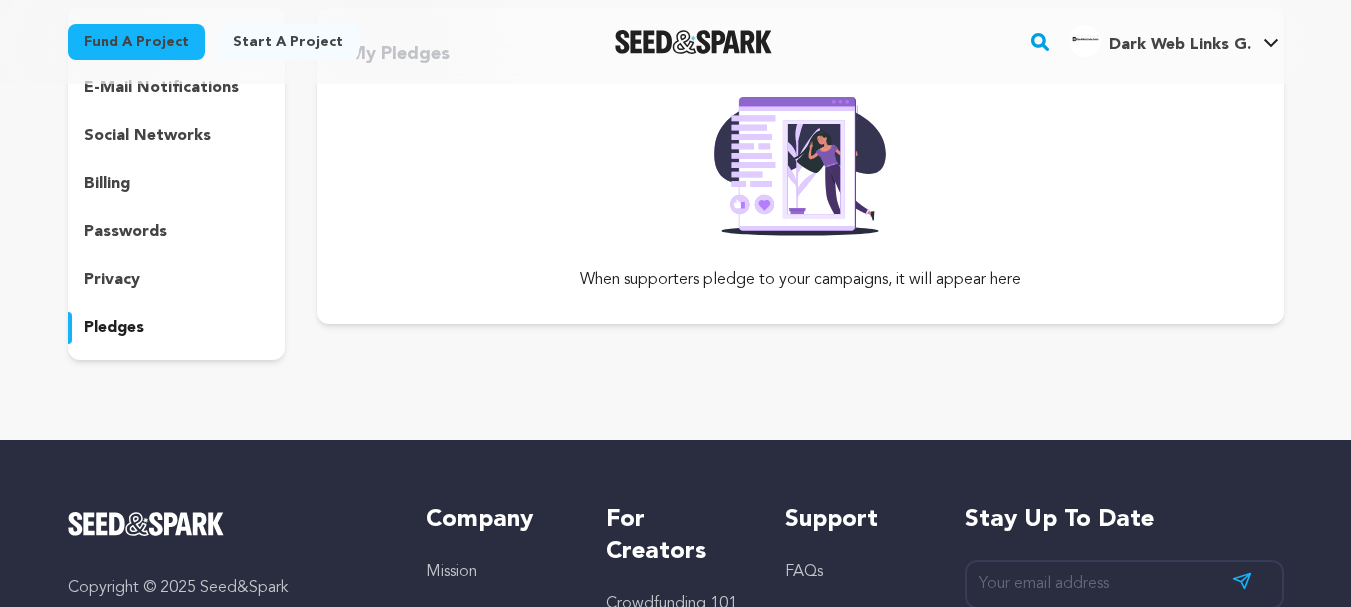 click on "privacy" at bounding box center [112, 280] 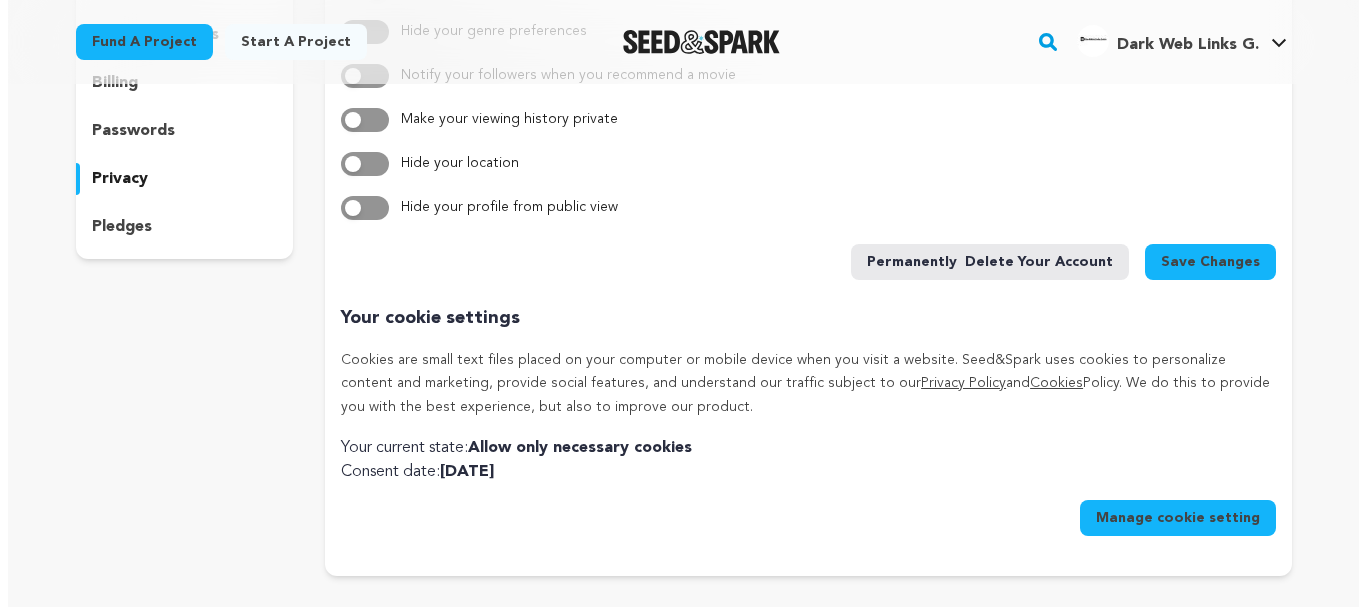 scroll, scrollTop: 300, scrollLeft: 0, axis: vertical 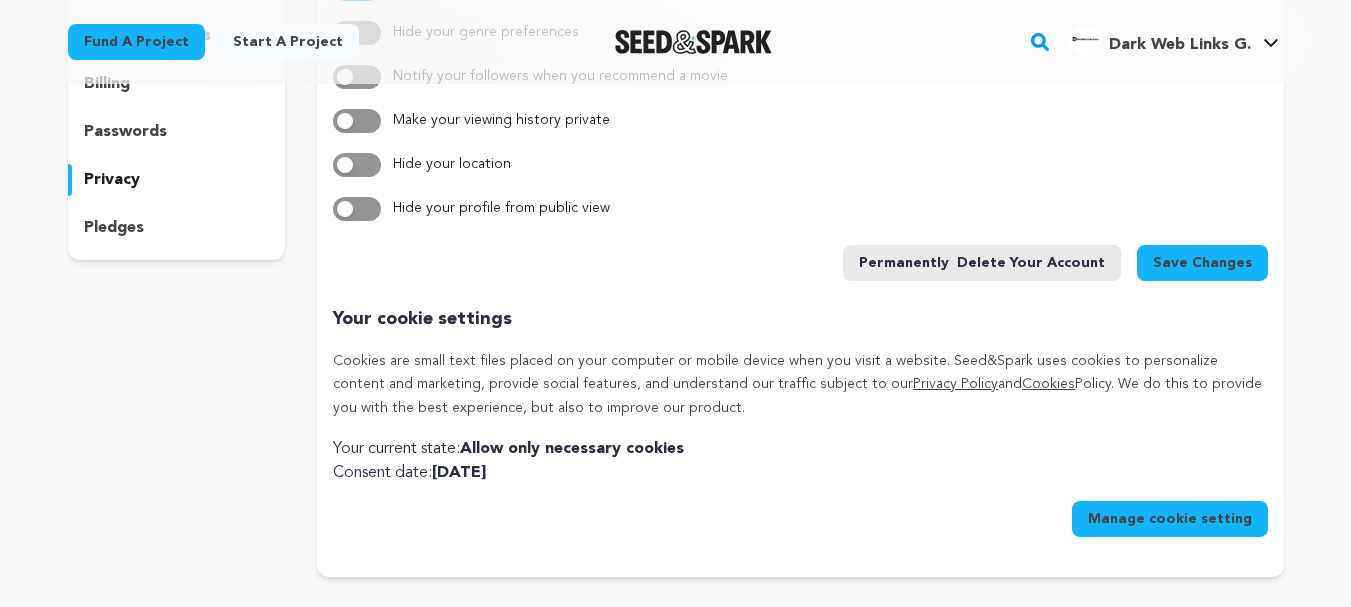 click on "Permanently  delete your account" at bounding box center (982, 263) 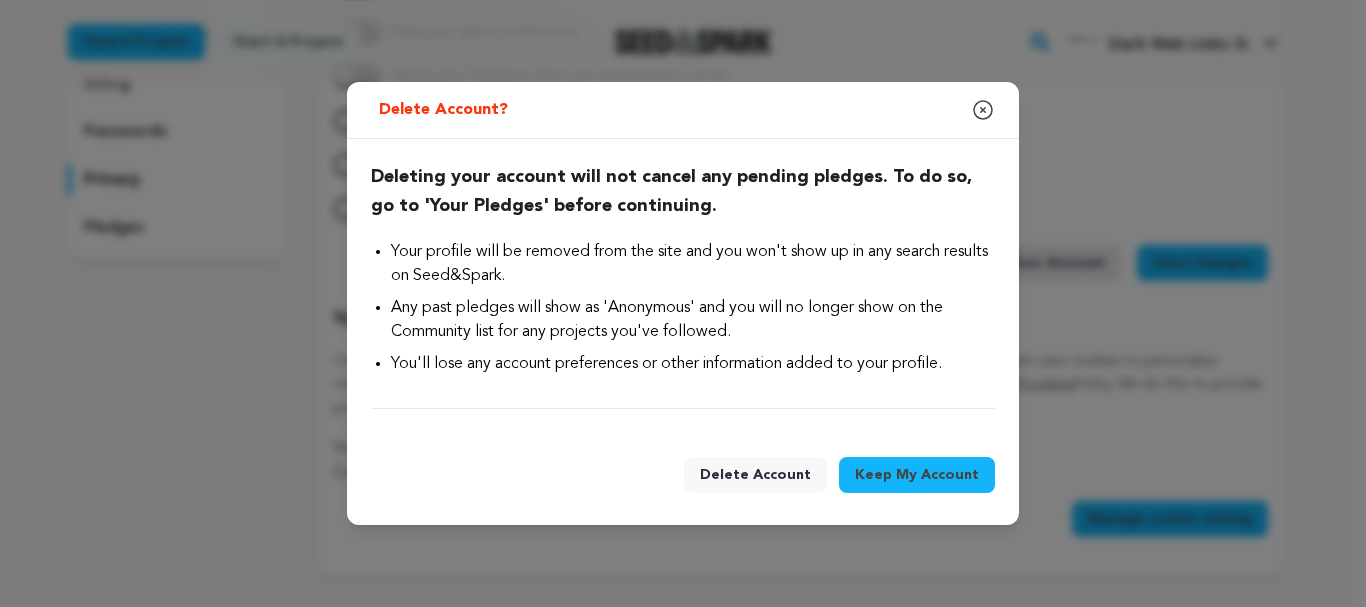 click on "Delete Account" at bounding box center [755, 475] 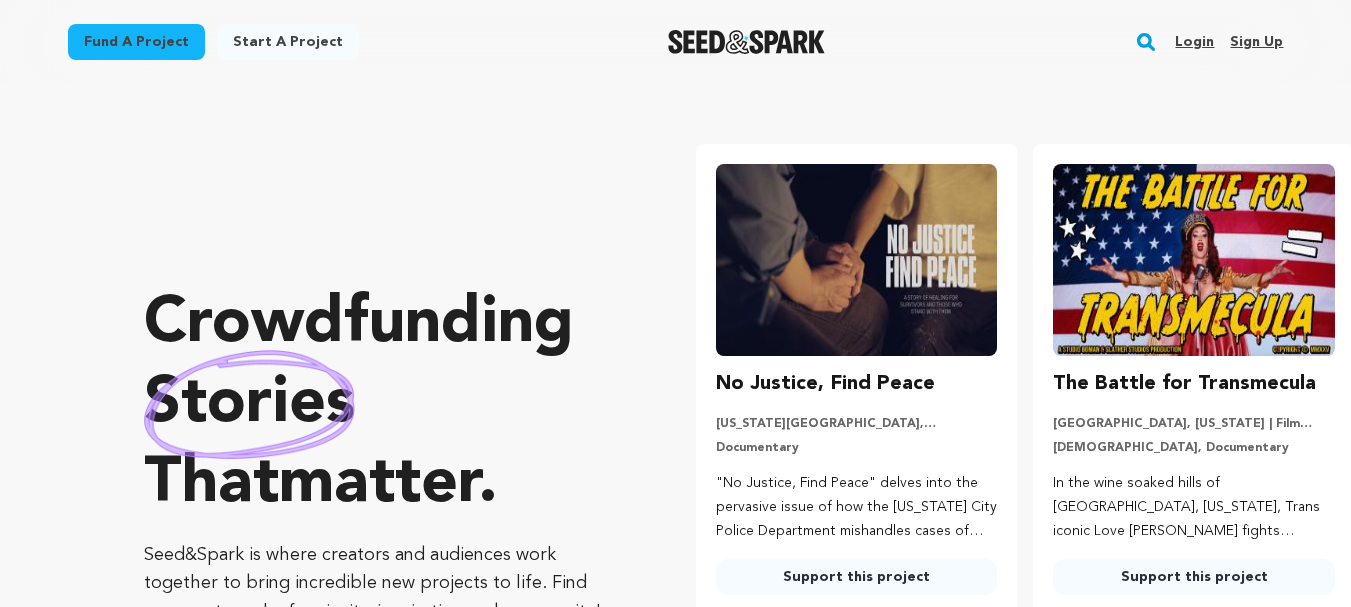 scroll, scrollTop: 0, scrollLeft: 0, axis: both 